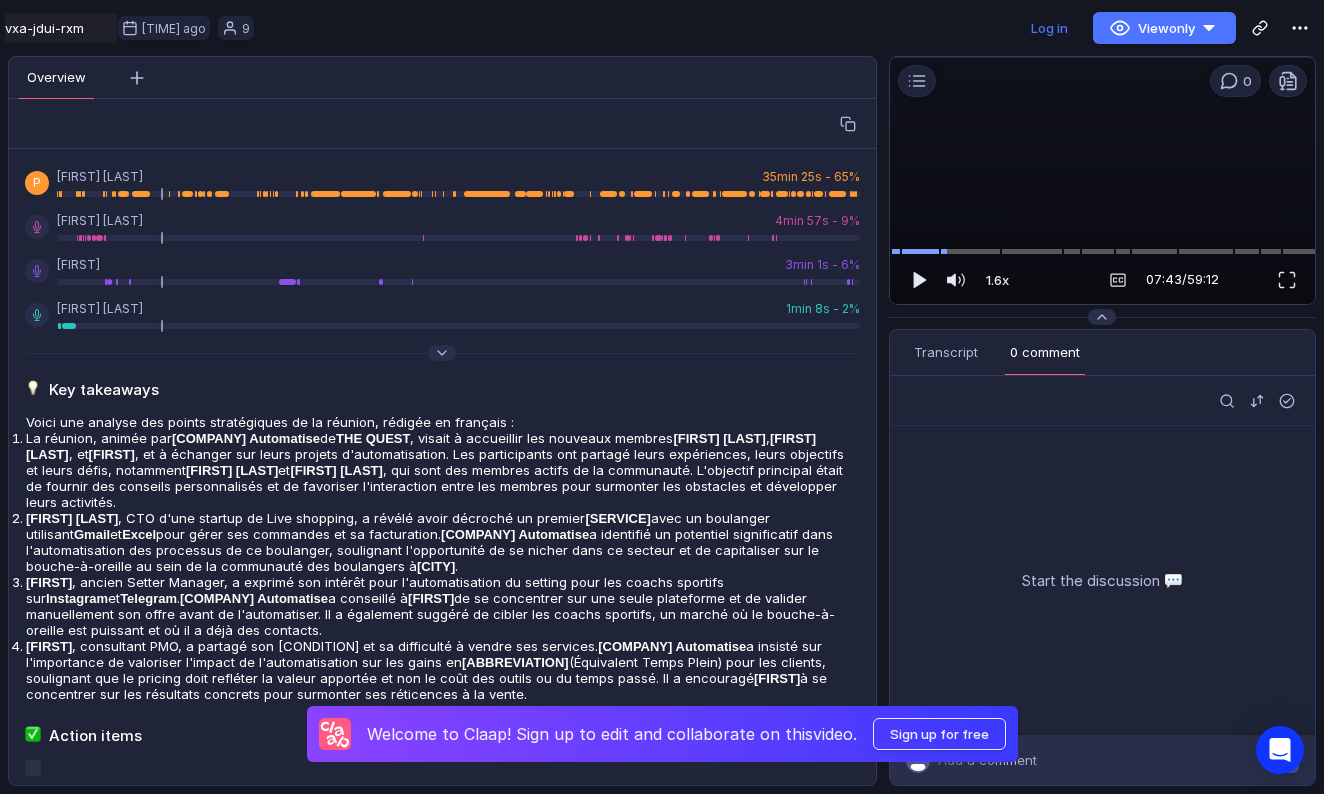 scroll, scrollTop: 0, scrollLeft: 0, axis: both 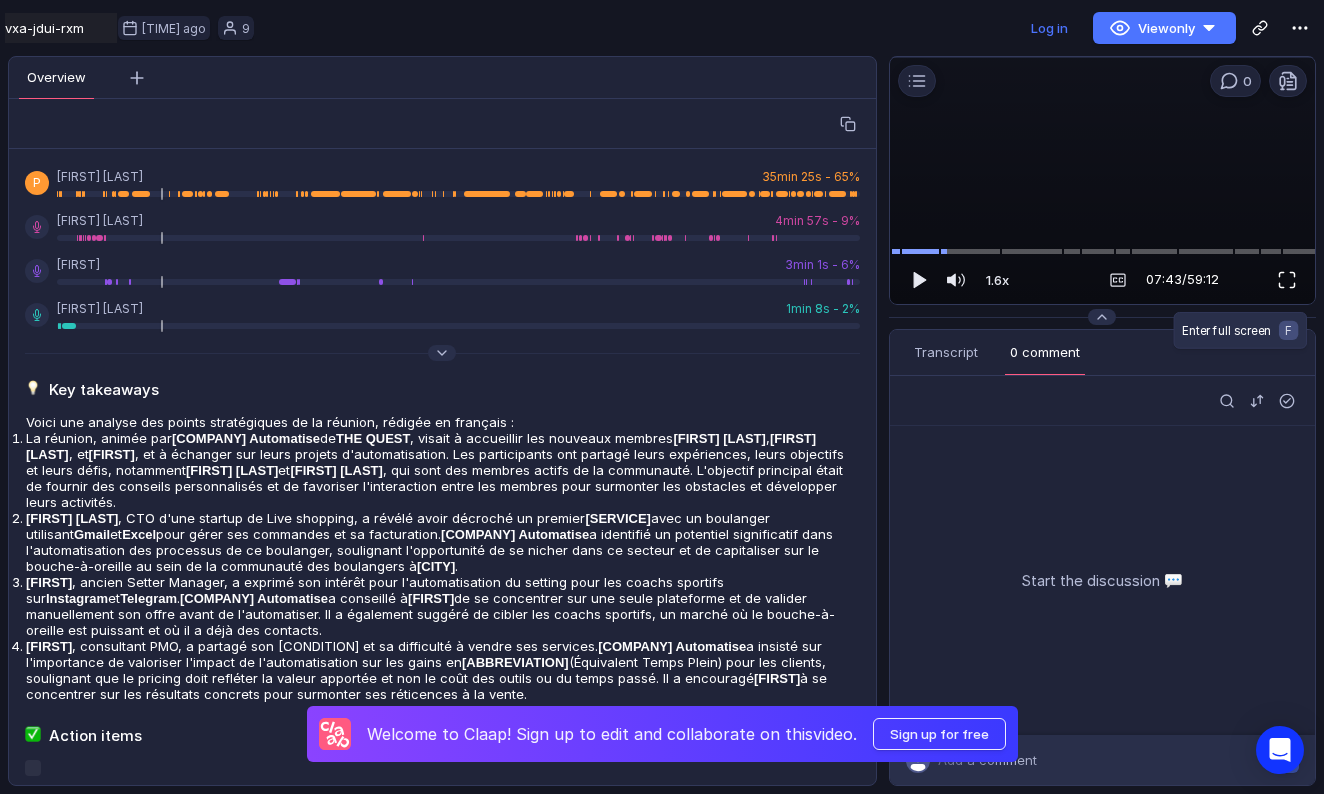 click at bounding box center [1287, 280] 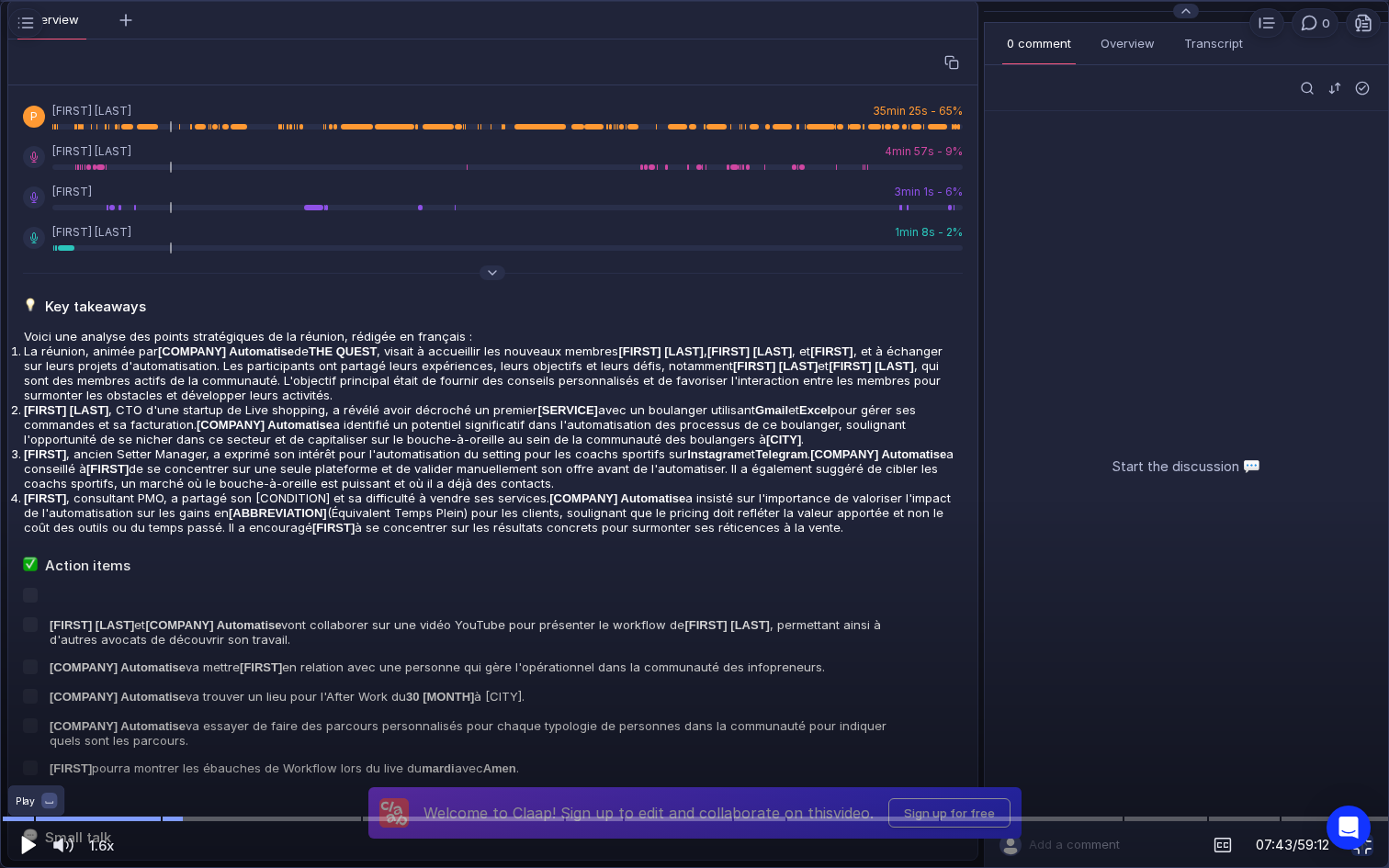 click at bounding box center [27, 845] 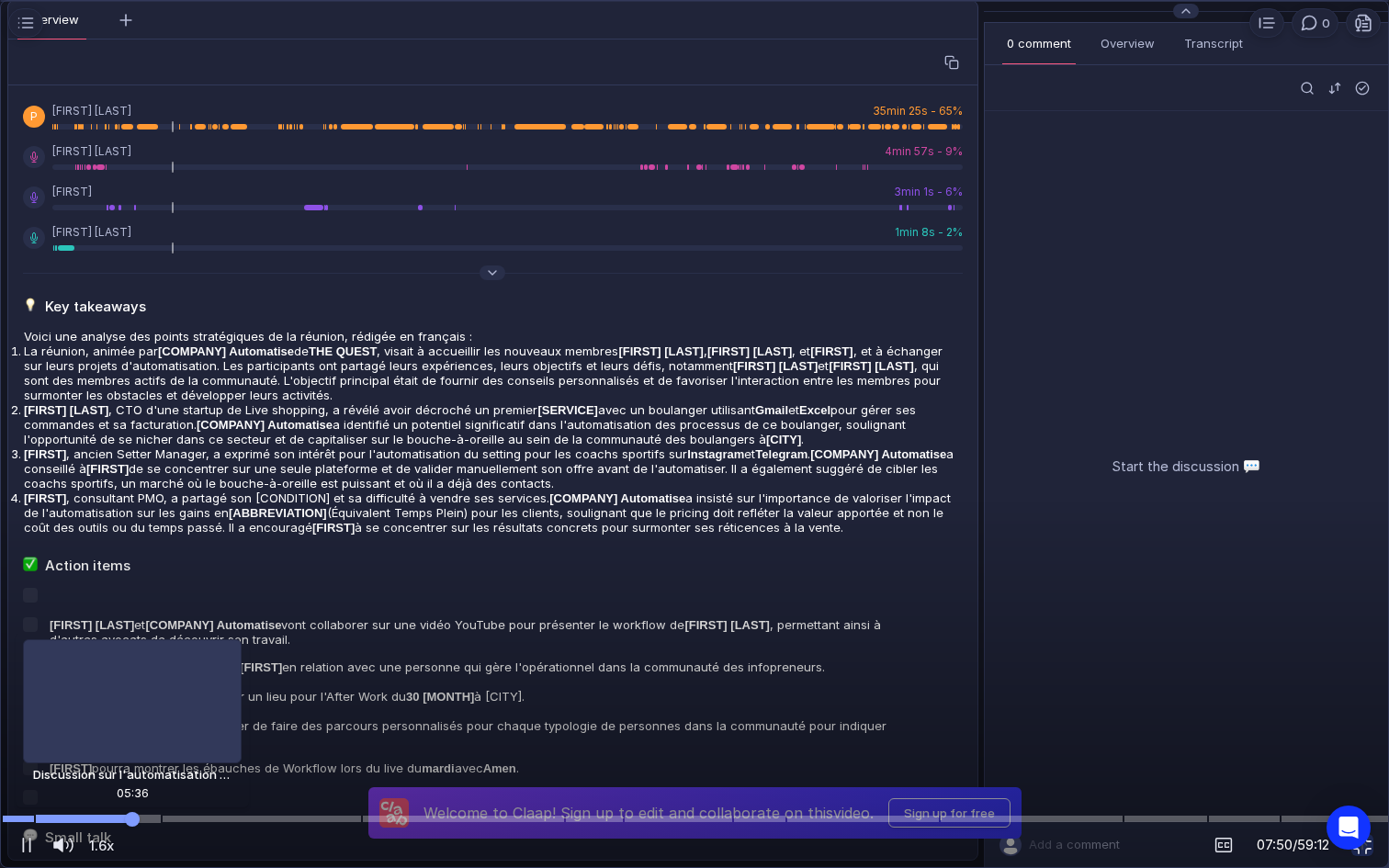 click at bounding box center [694, 818] 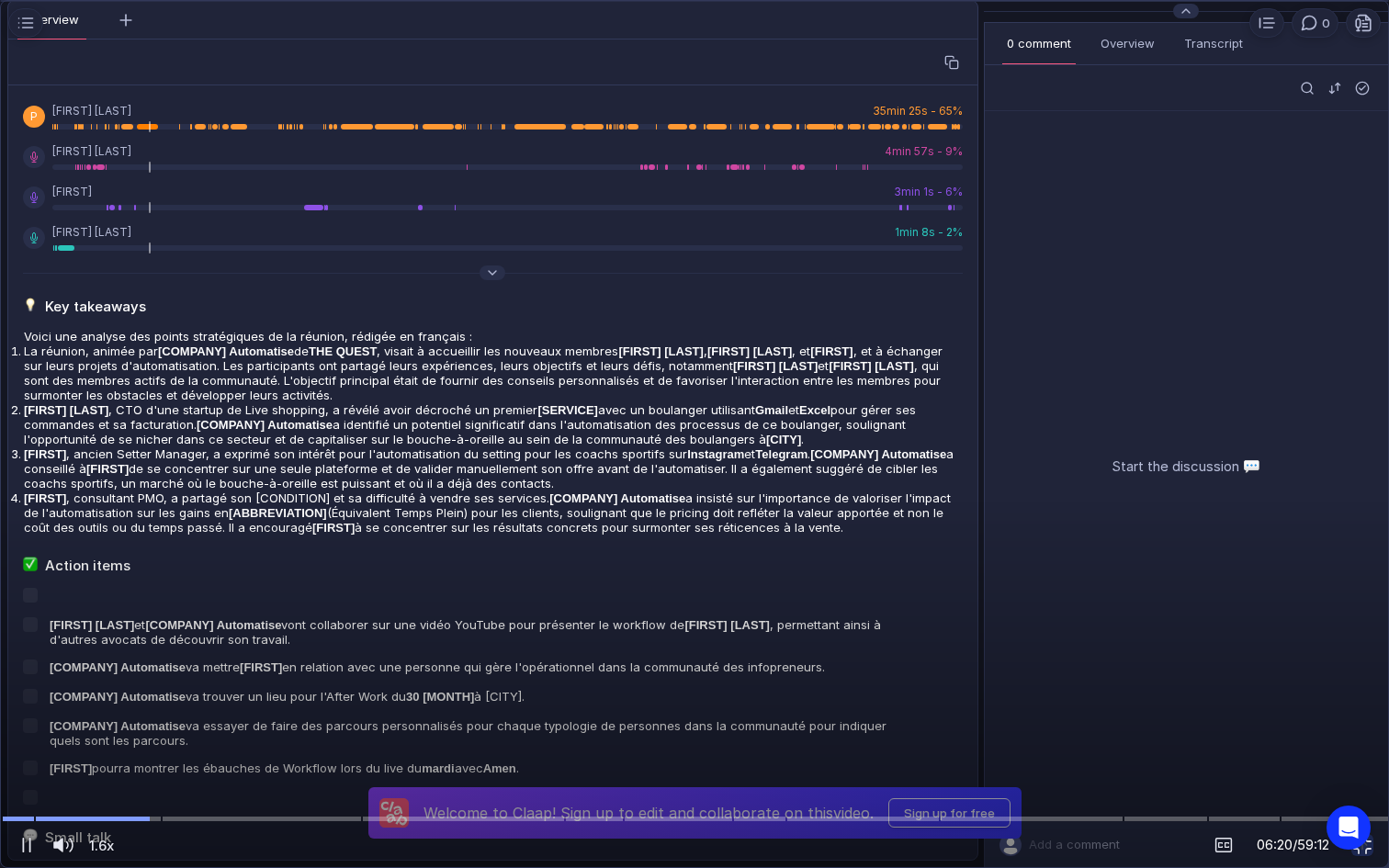 click at bounding box center (694, 434) 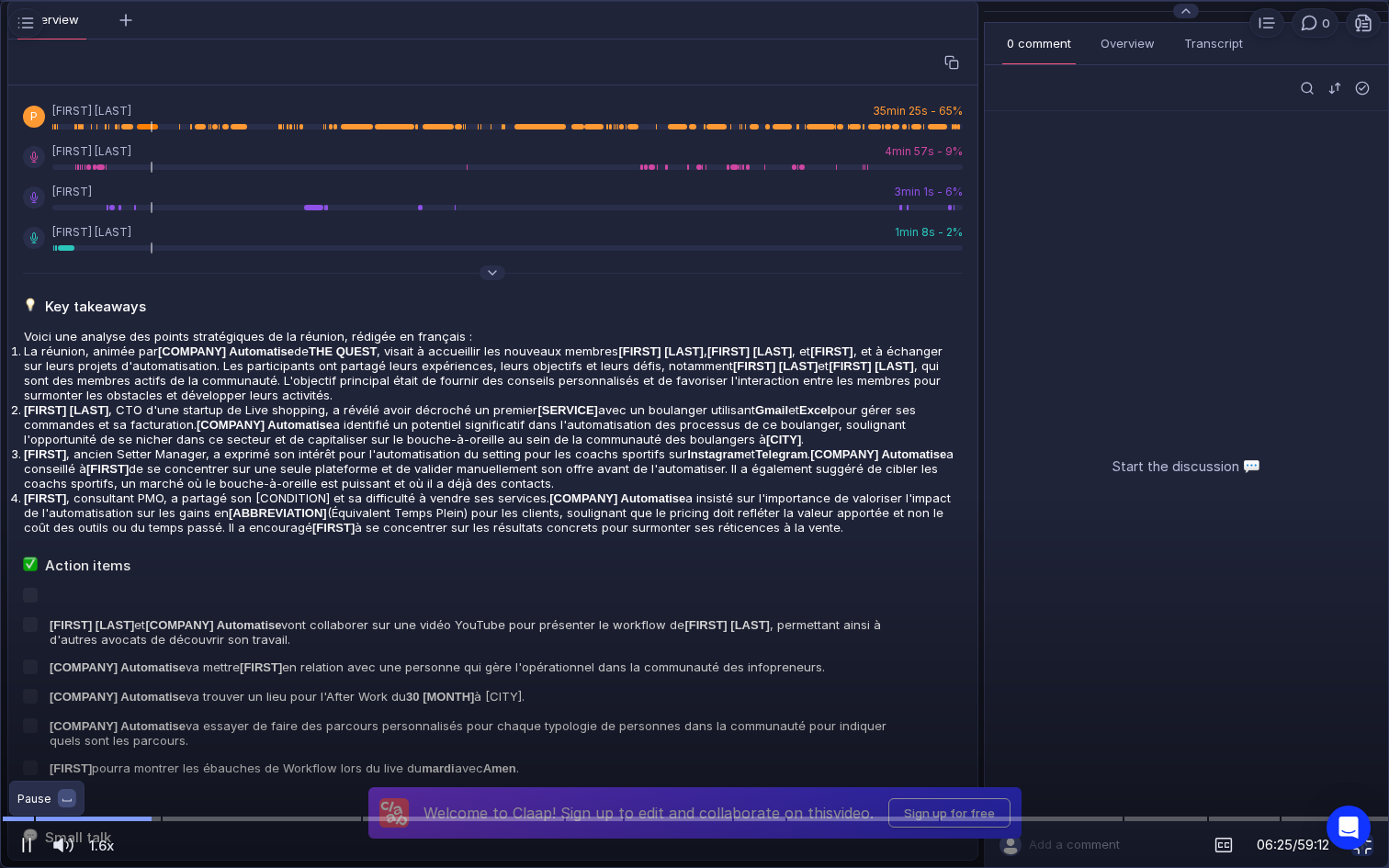 click at bounding box center [23, 845] 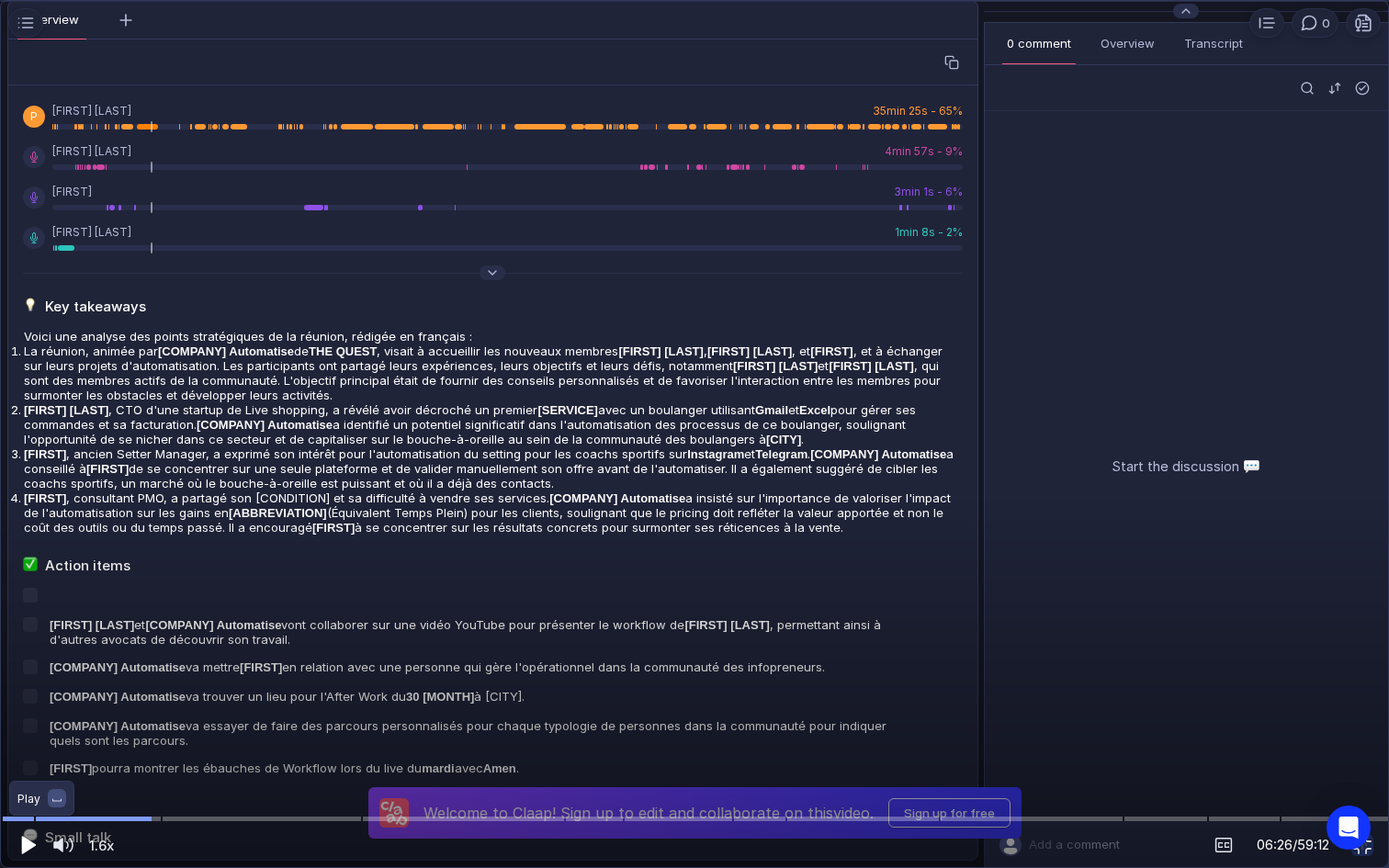 click at bounding box center (28, 845) 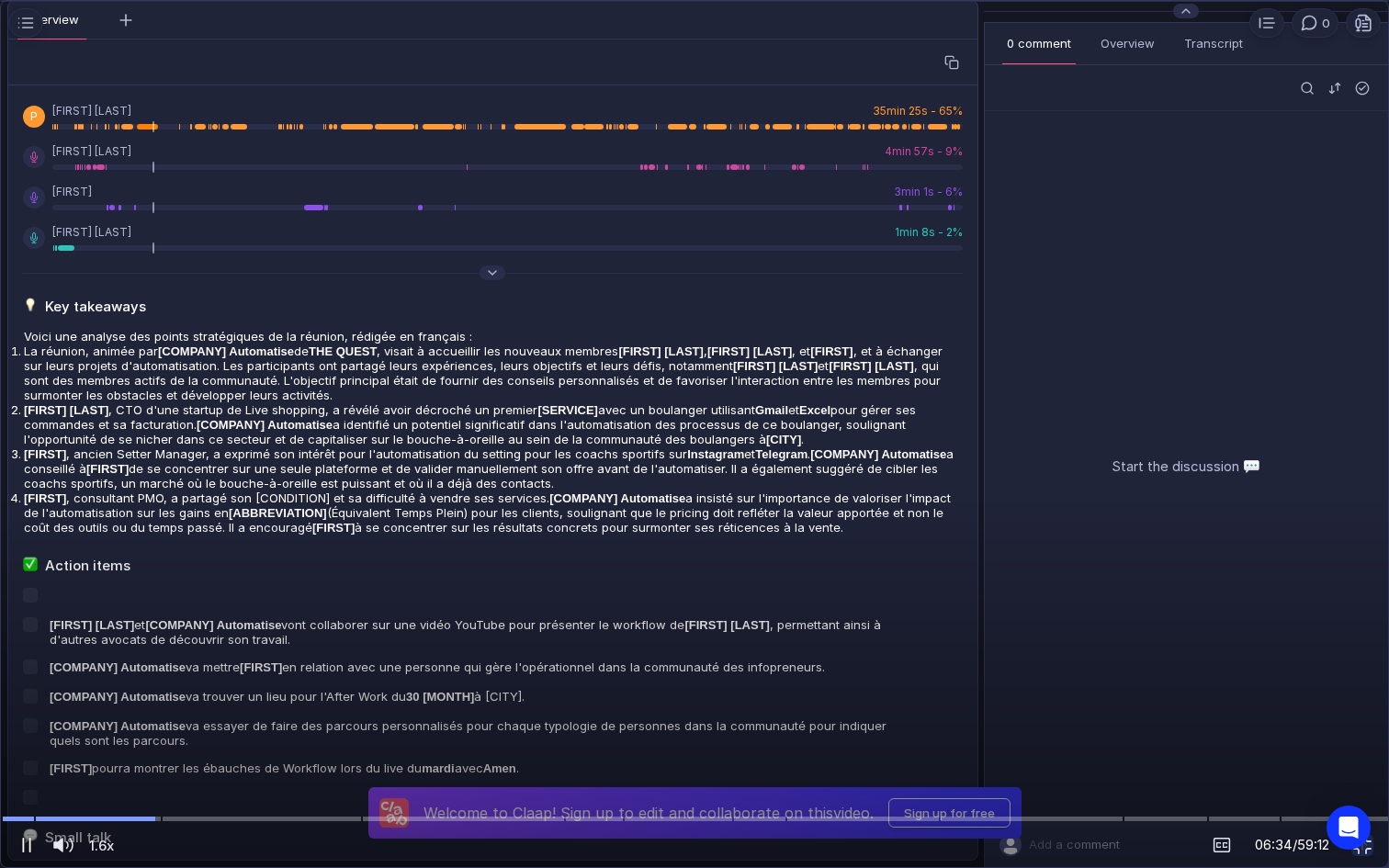 click at bounding box center [27, 845] 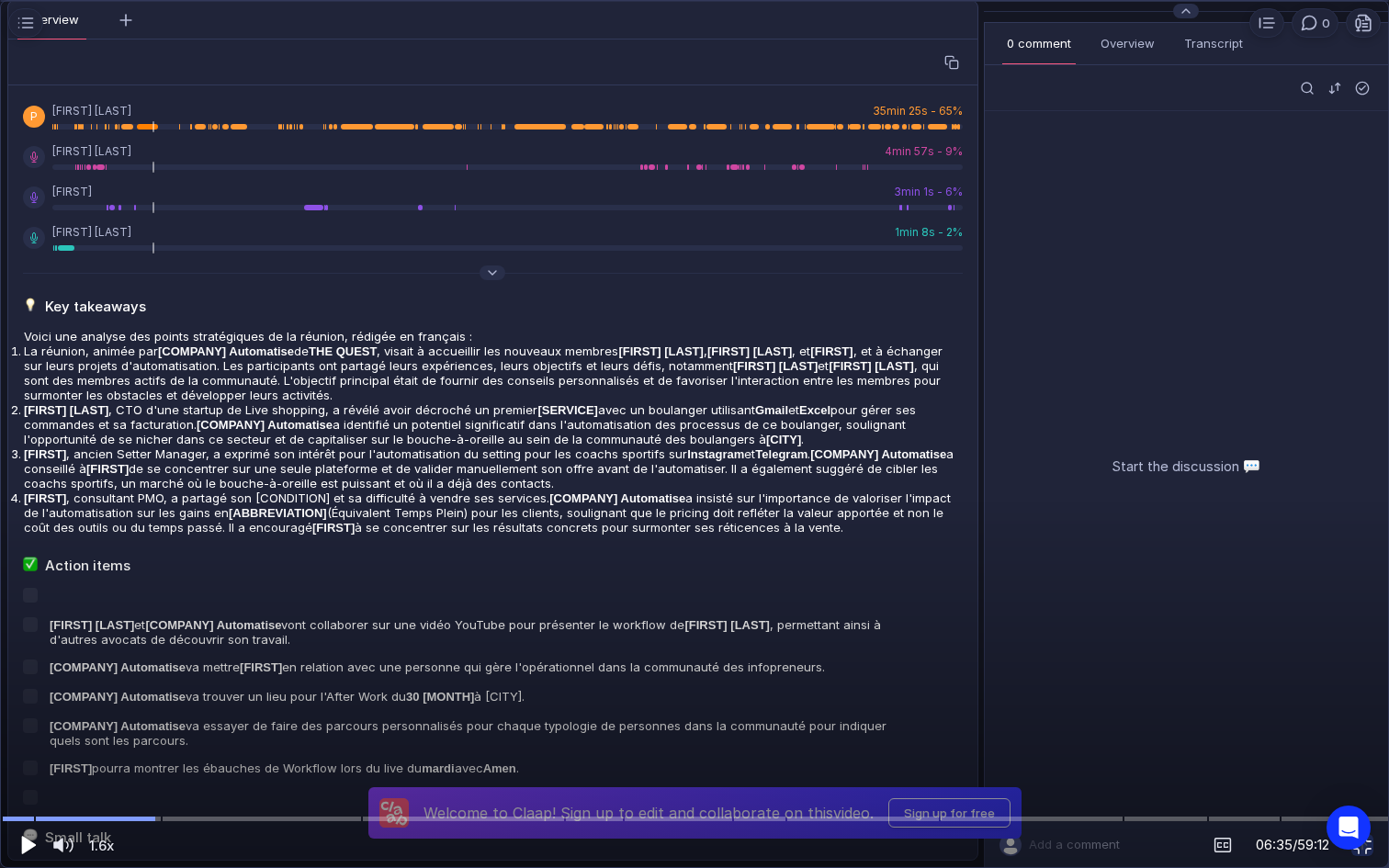 click at bounding box center [28, 845] 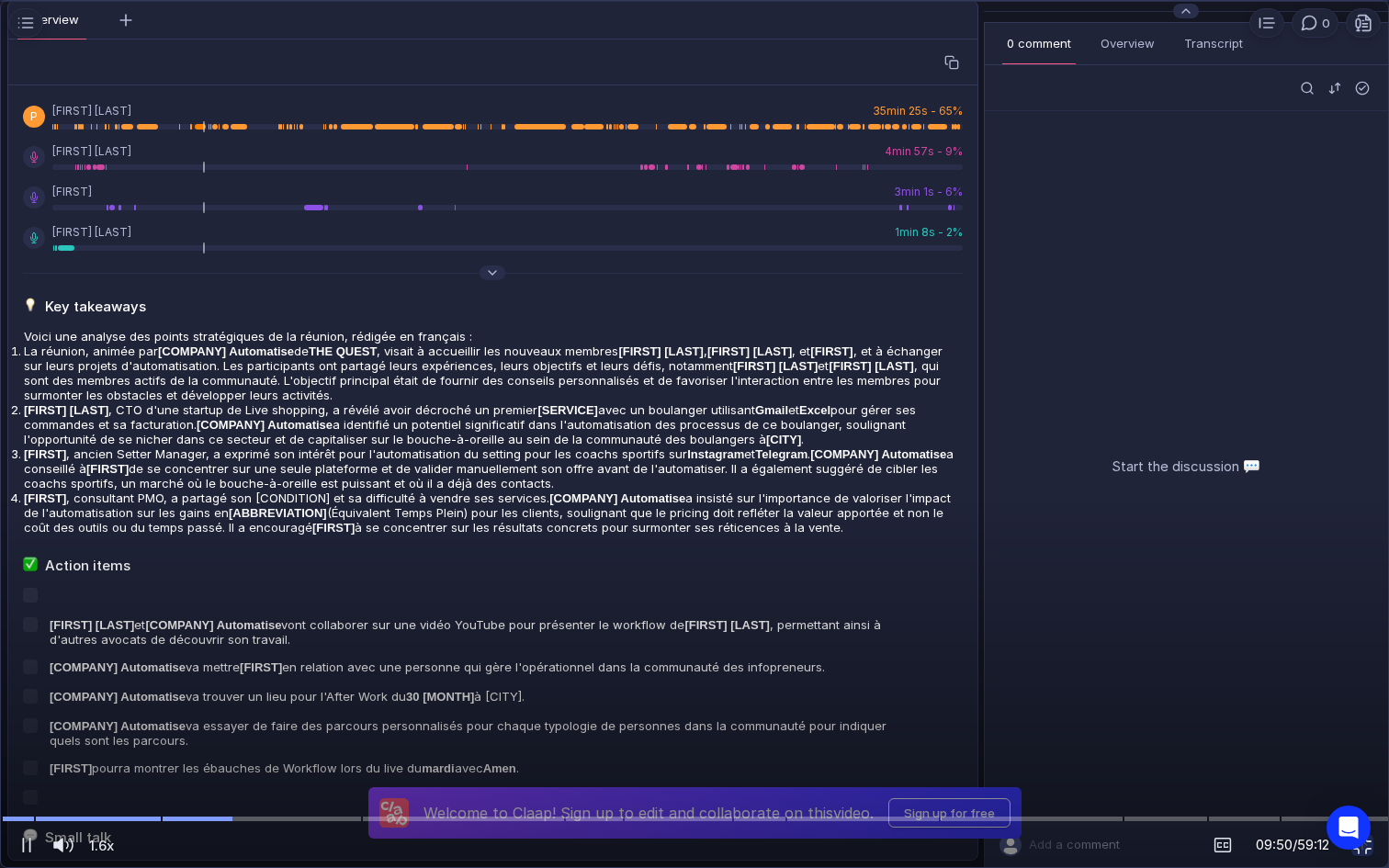 click at bounding box center [694, 434] 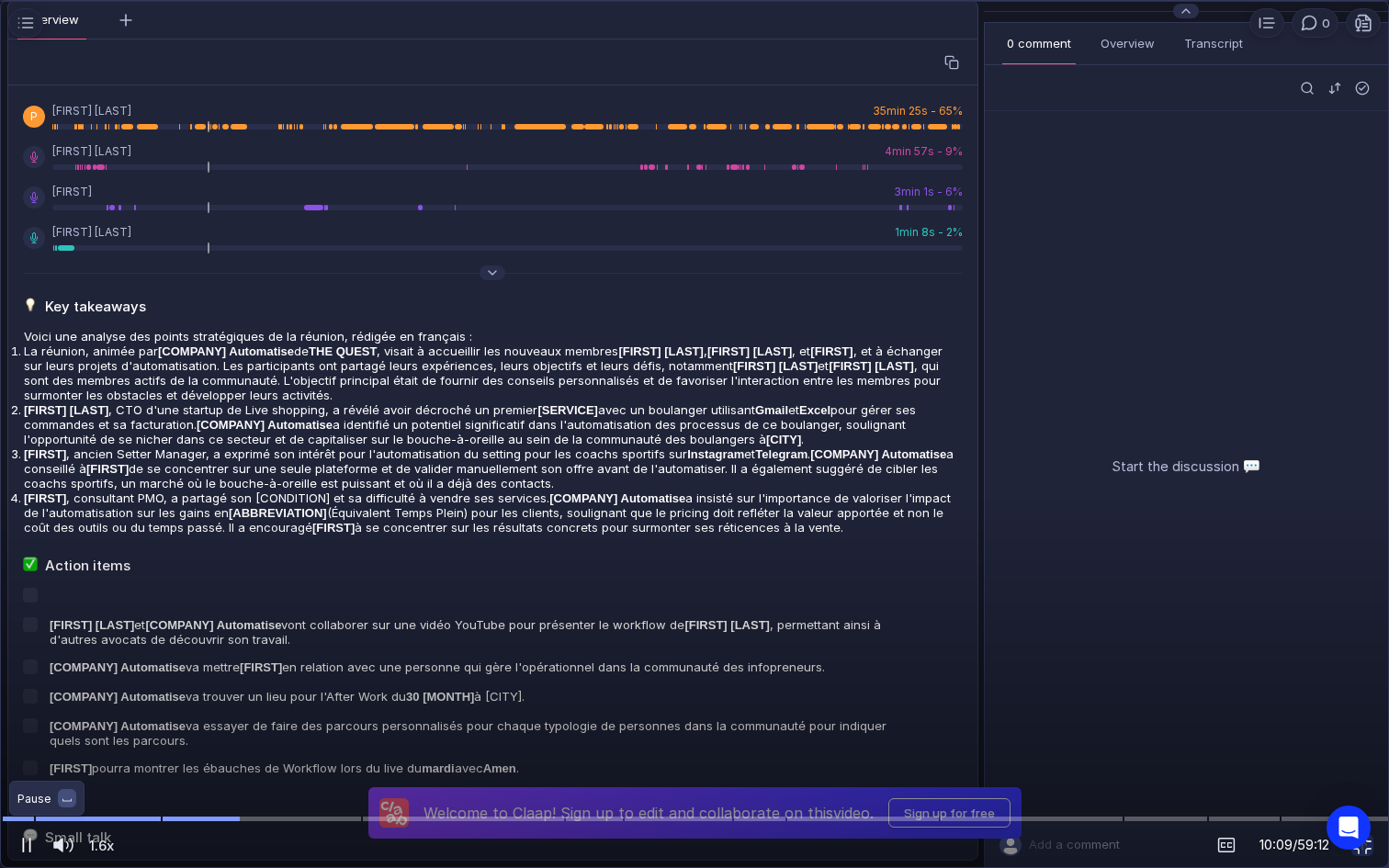 click at bounding box center (27, 845) 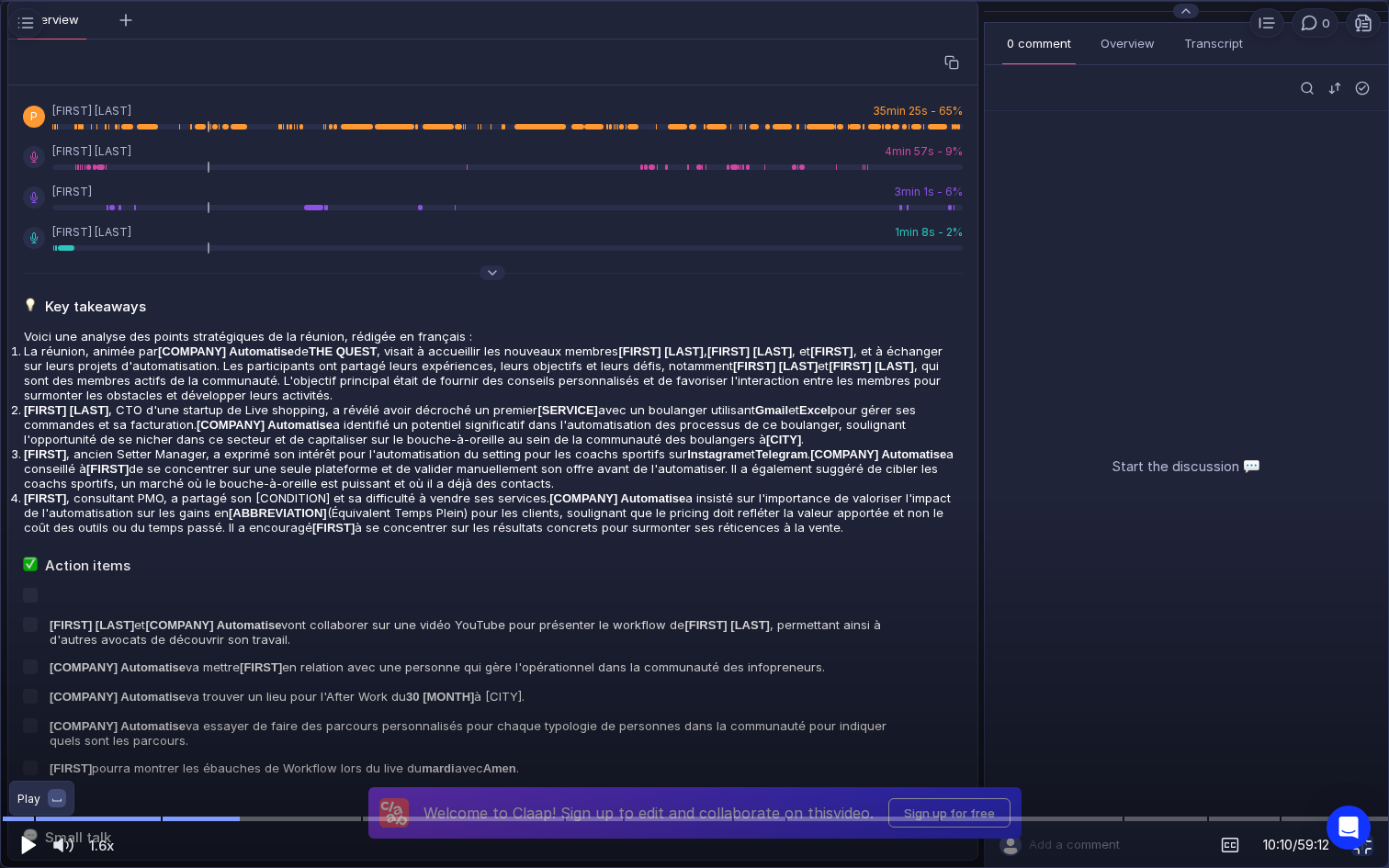 click at bounding box center (28, 845) 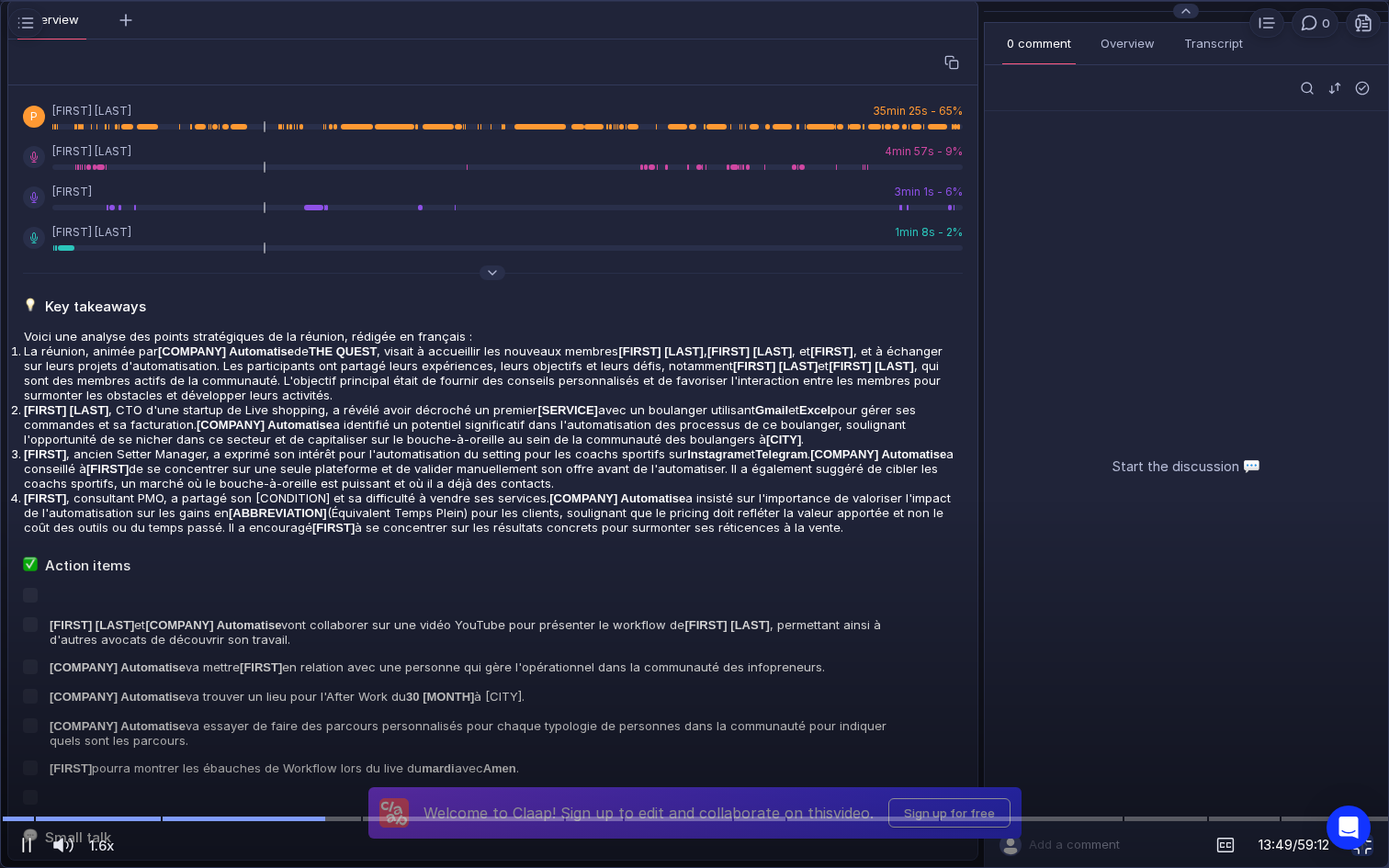 click at bounding box center [27, 845] 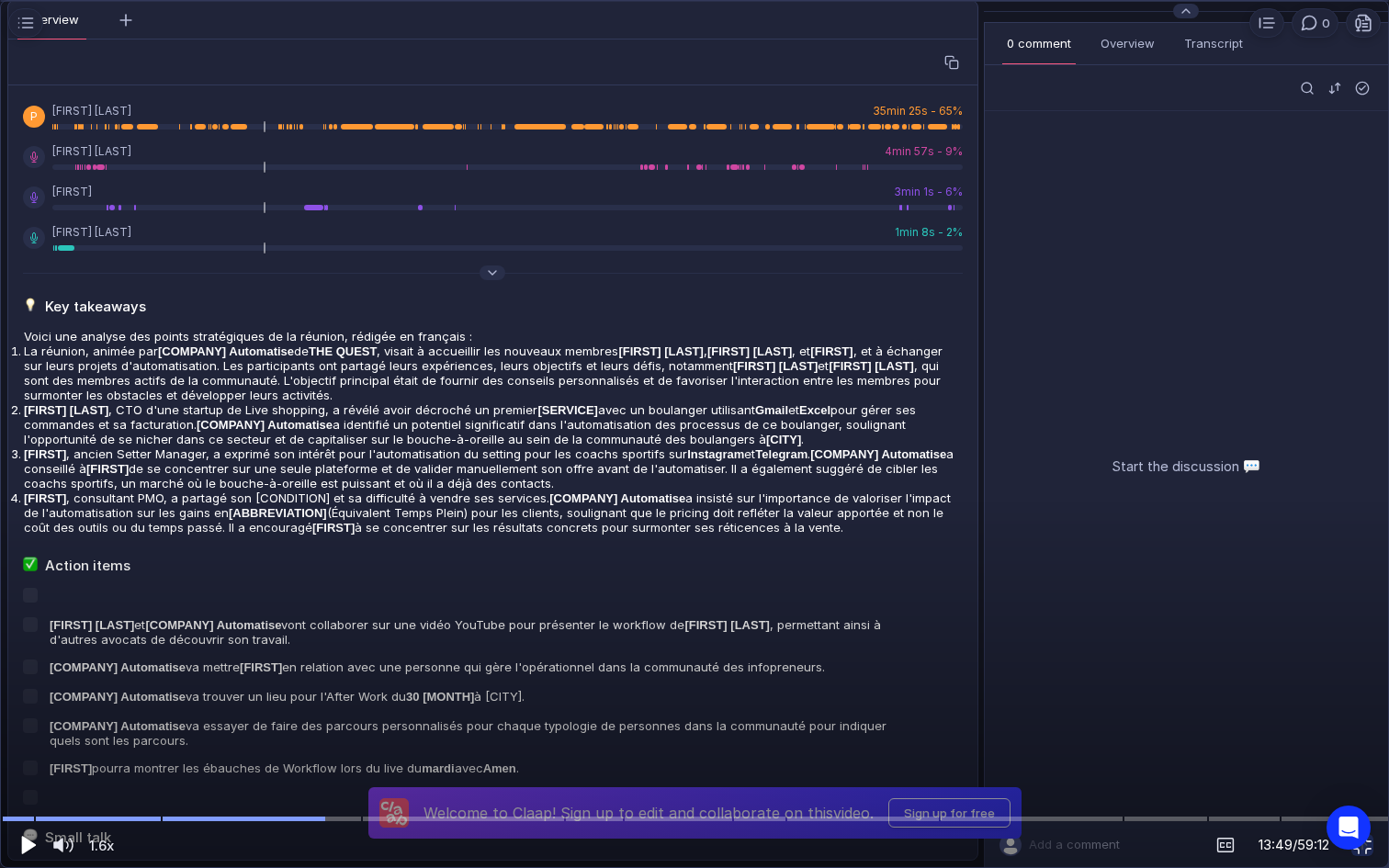 click at bounding box center [27, 845] 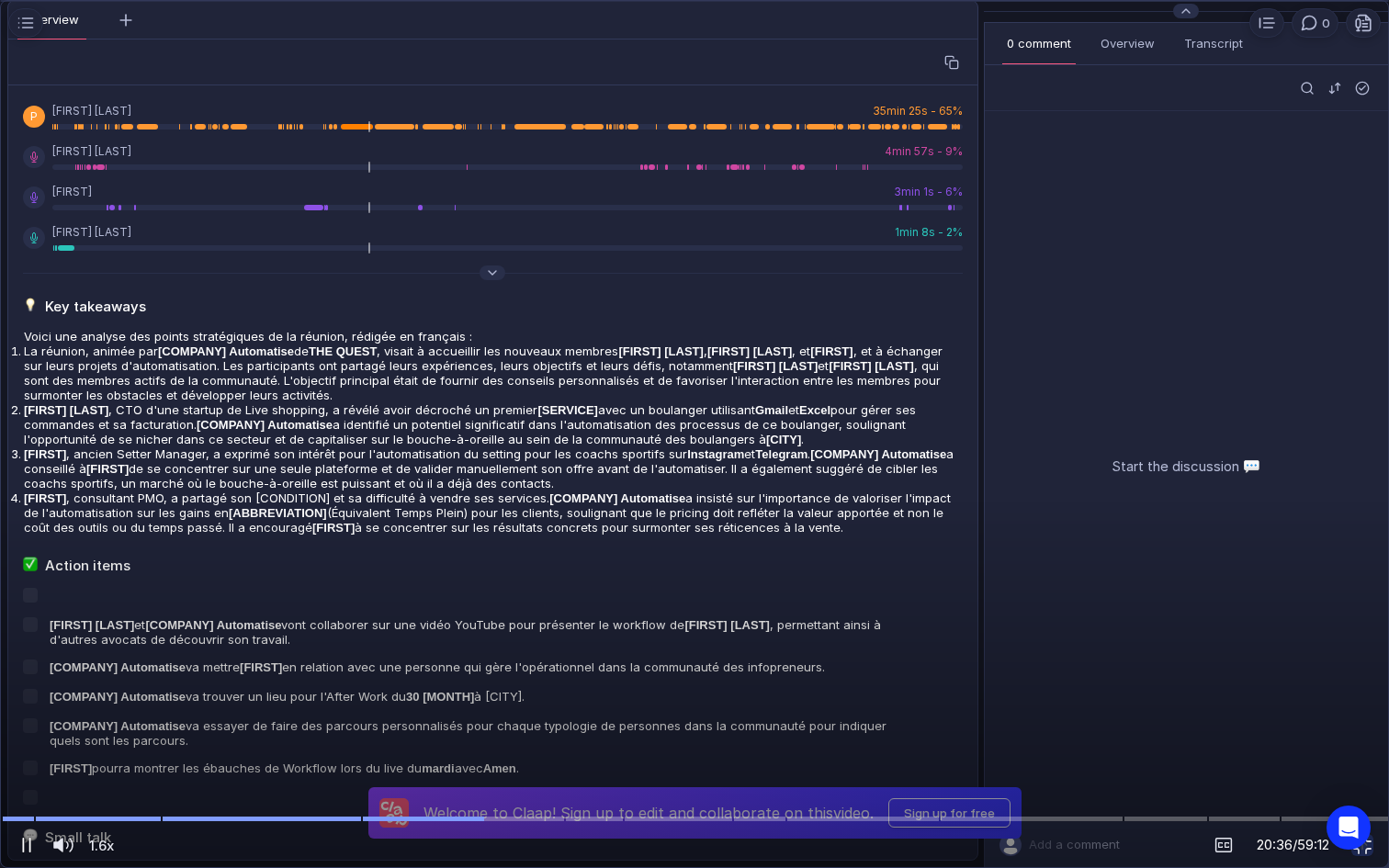click at bounding box center (27, 845) 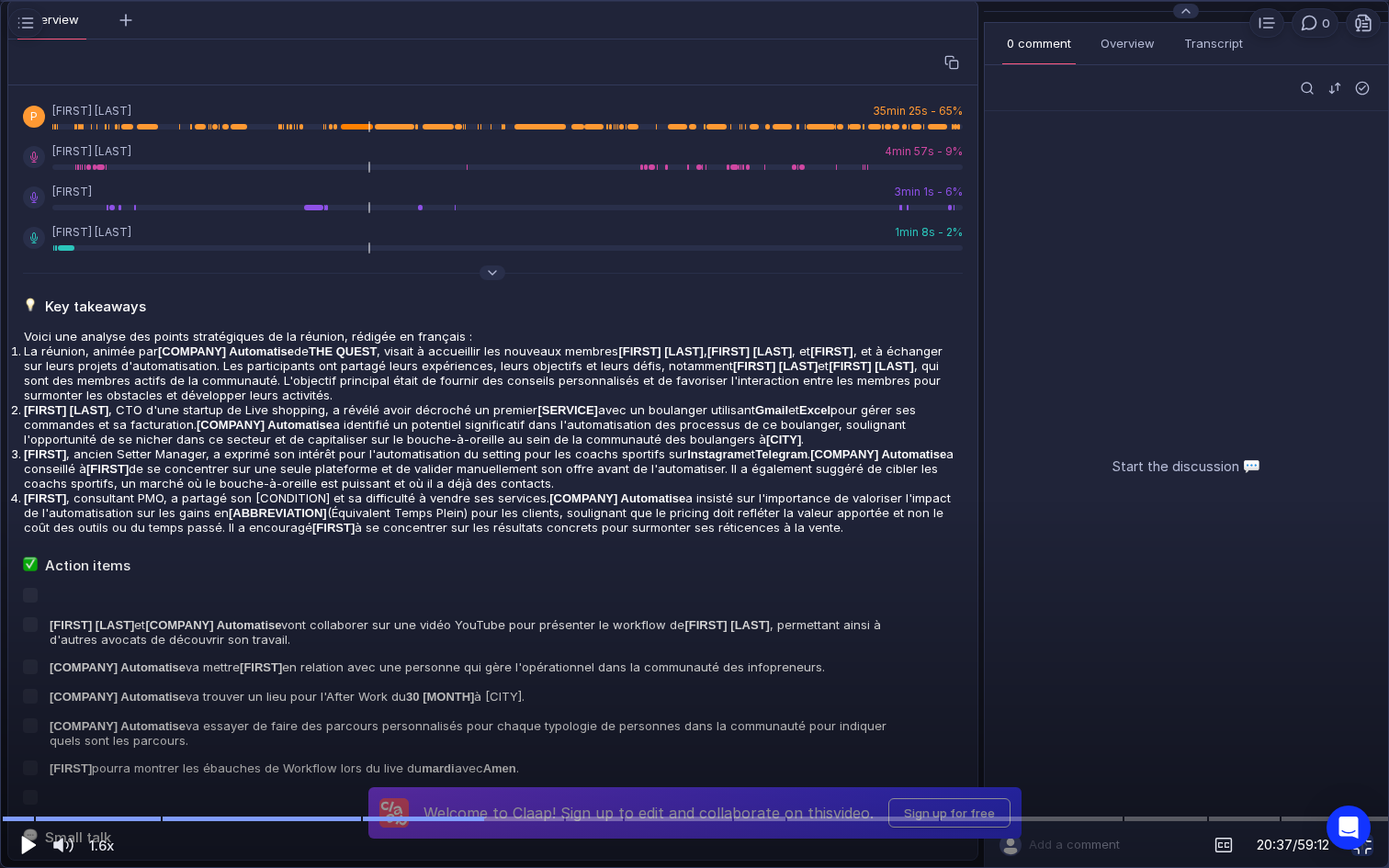 click at bounding box center [28, 845] 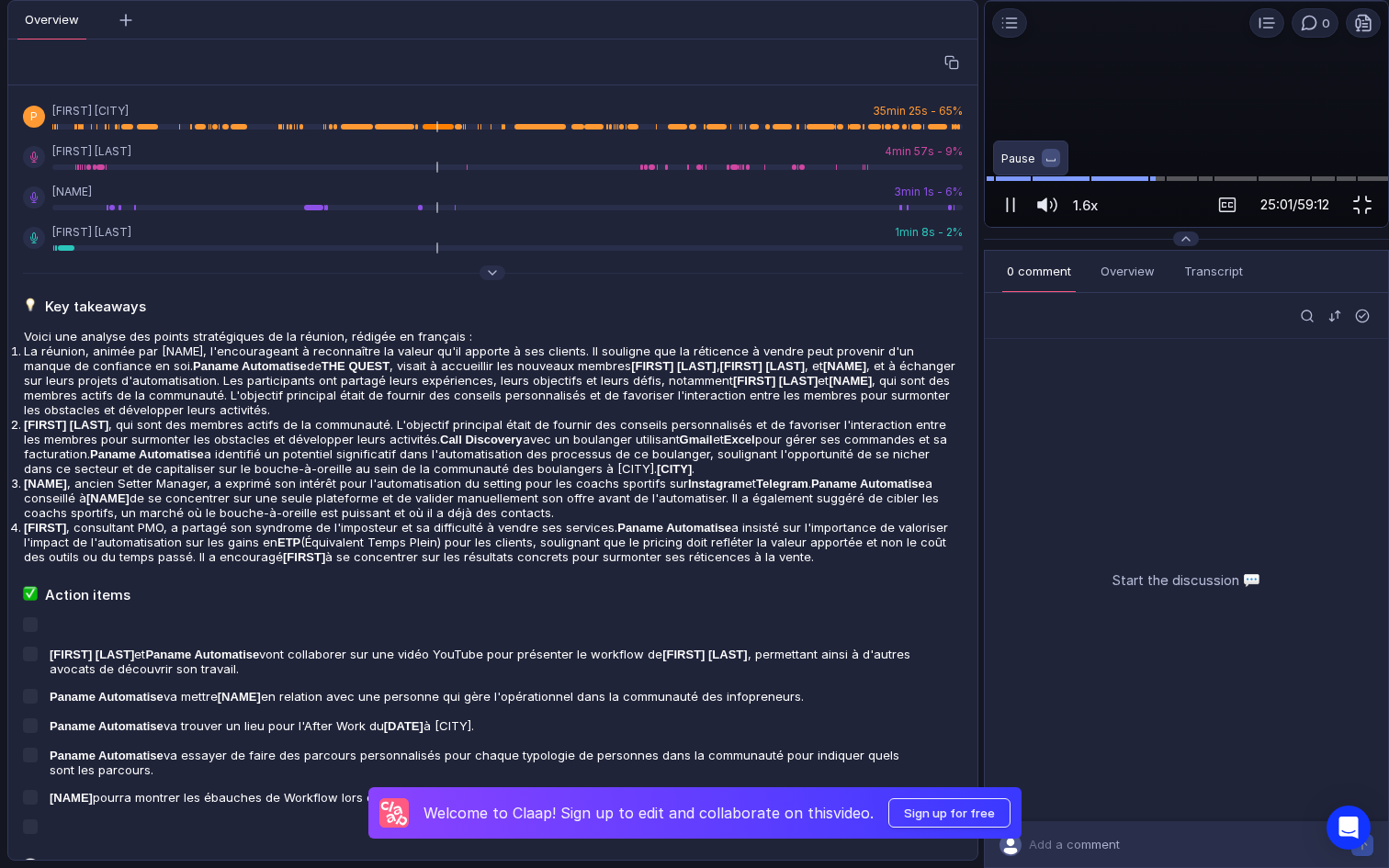 scroll, scrollTop: 0, scrollLeft: 0, axis: both 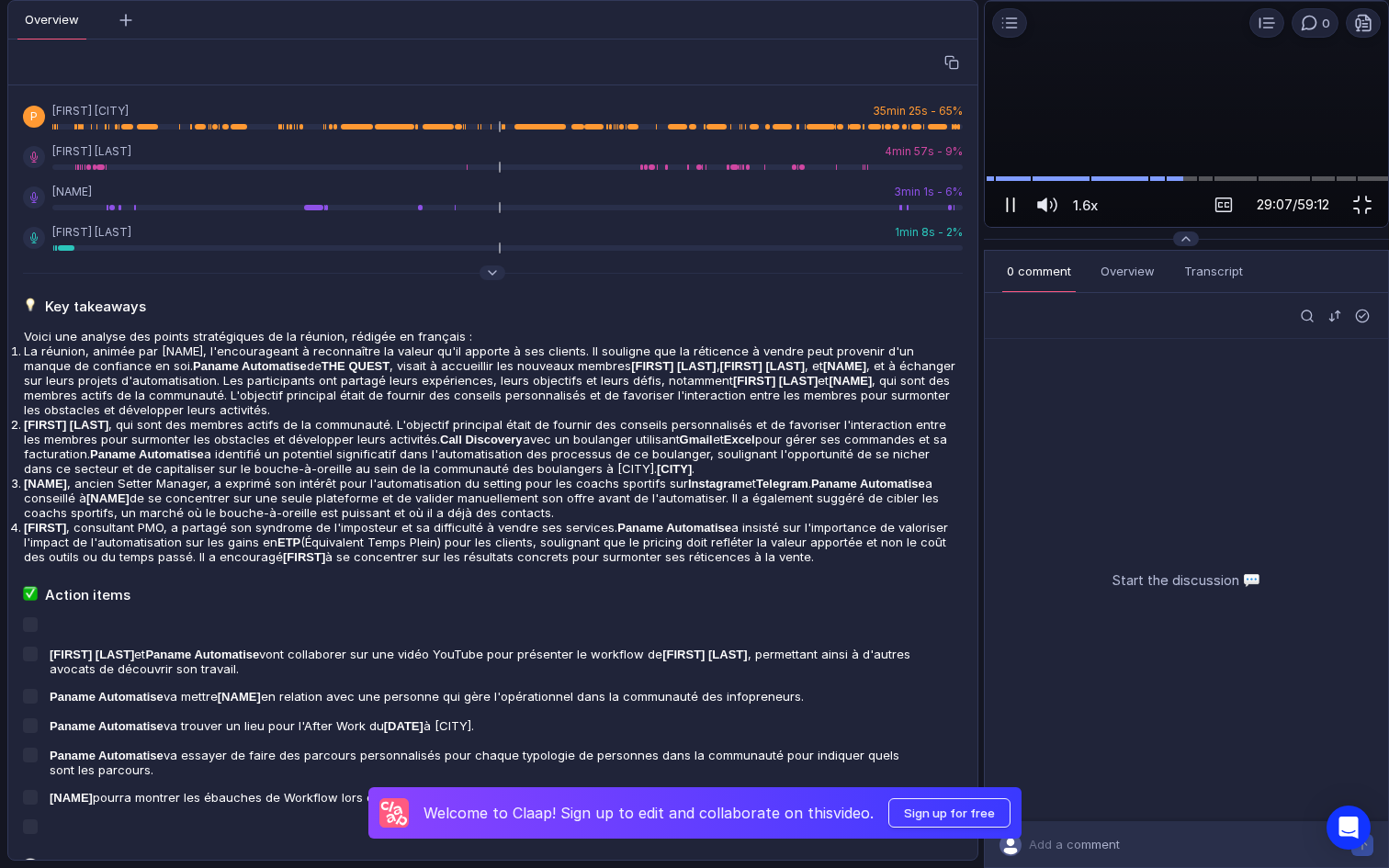 click at bounding box center [1011, 205] 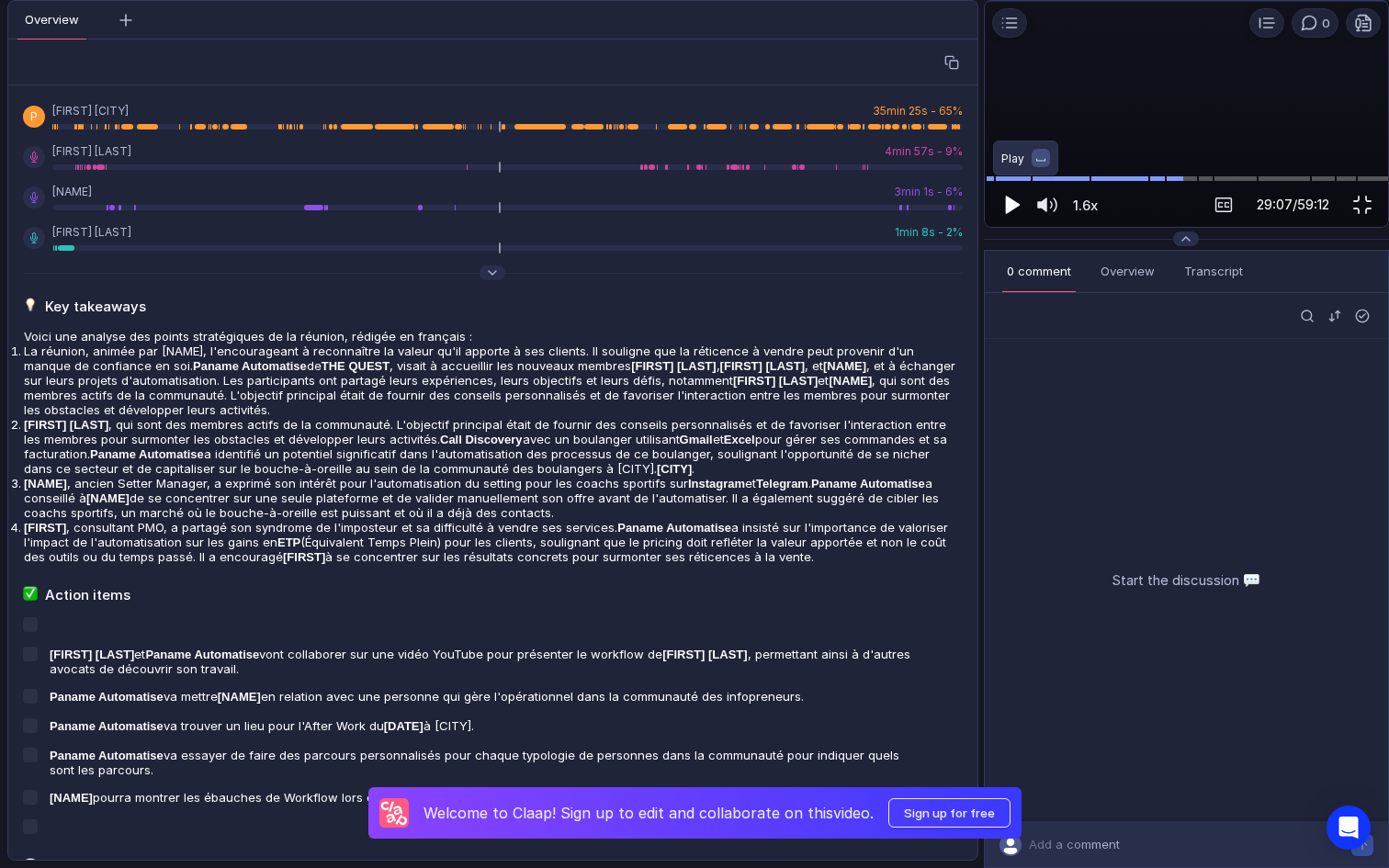 click at bounding box center [1011, 205] 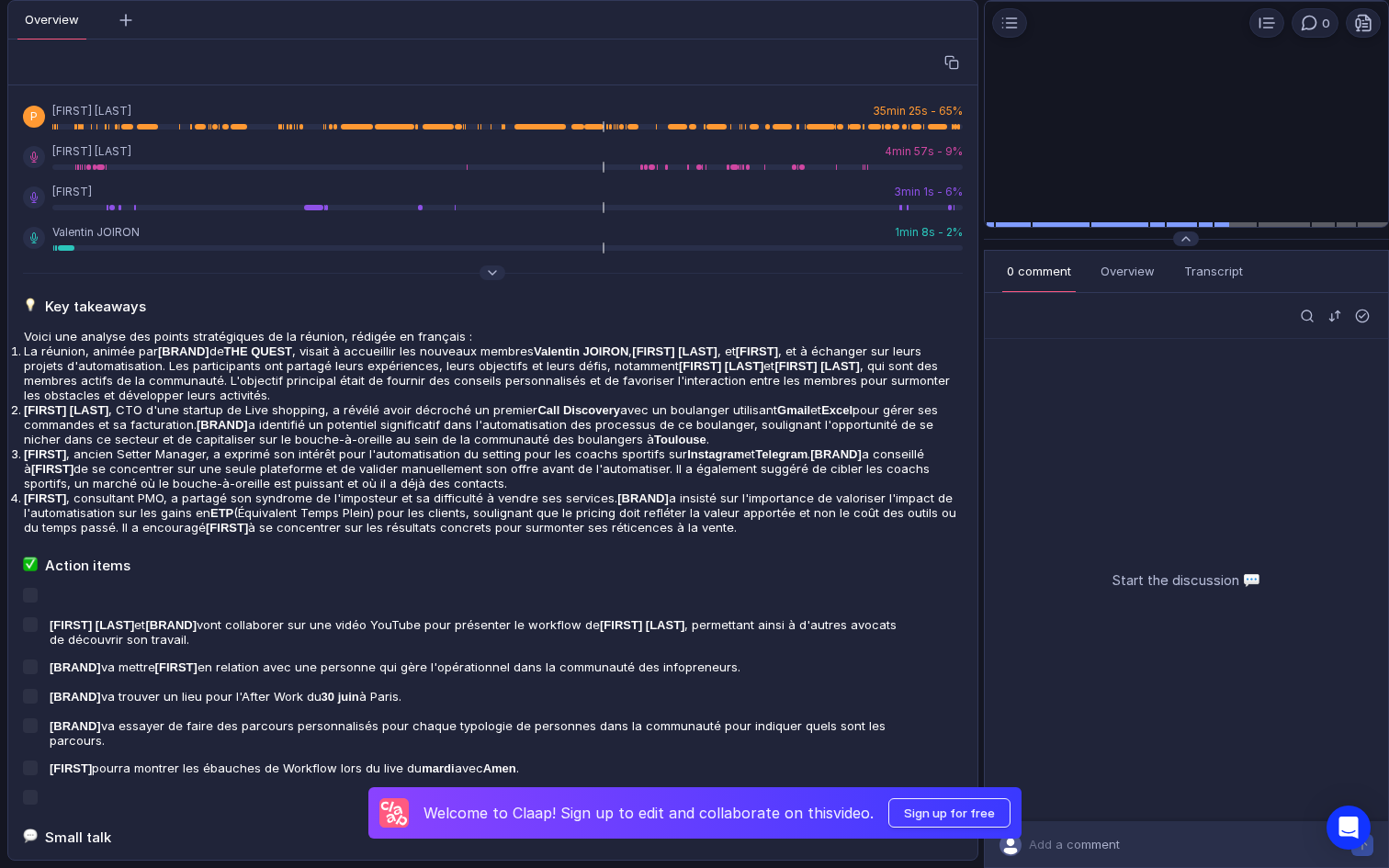 scroll, scrollTop: 0, scrollLeft: 0, axis: both 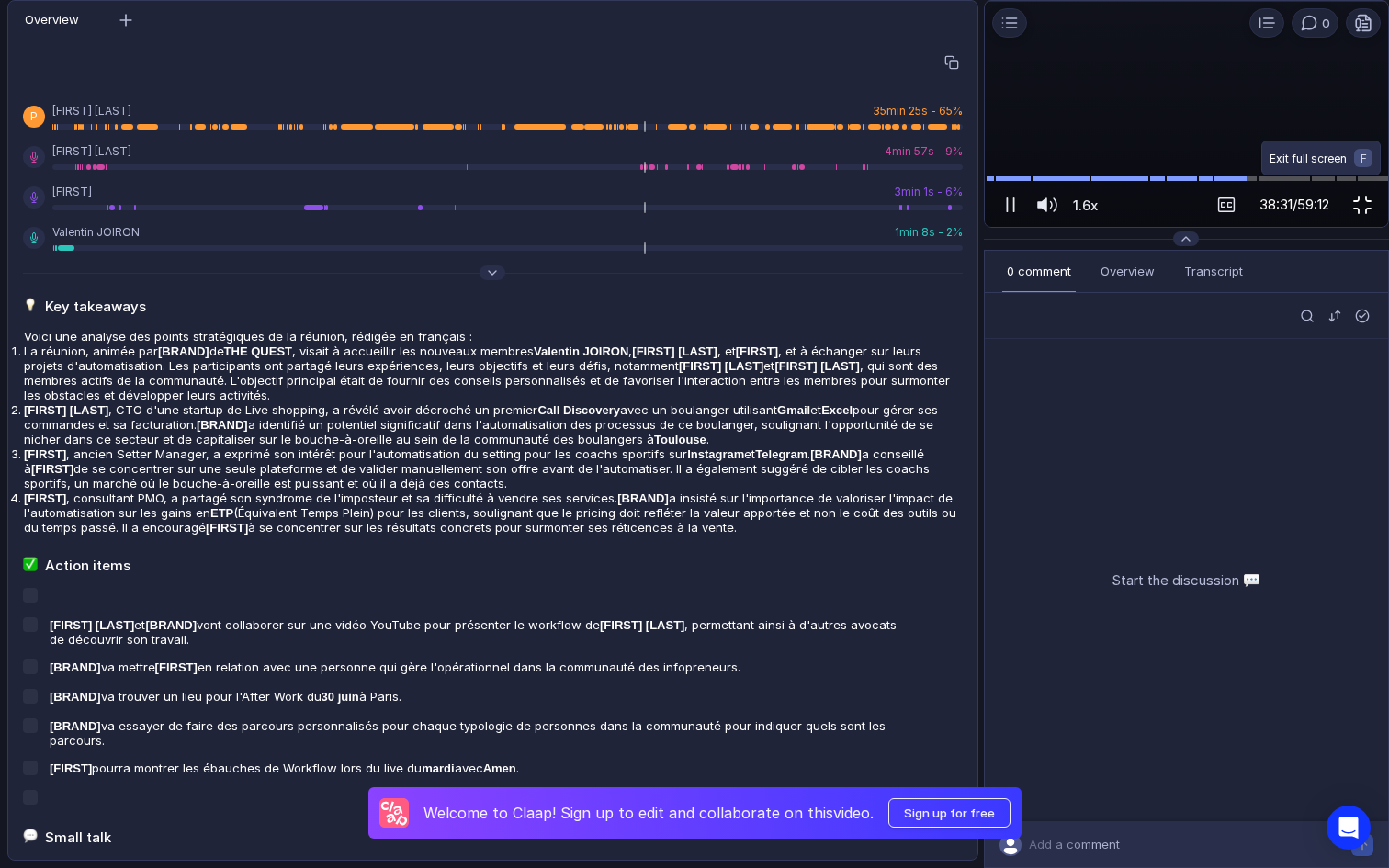 click at bounding box center [1362, 205] 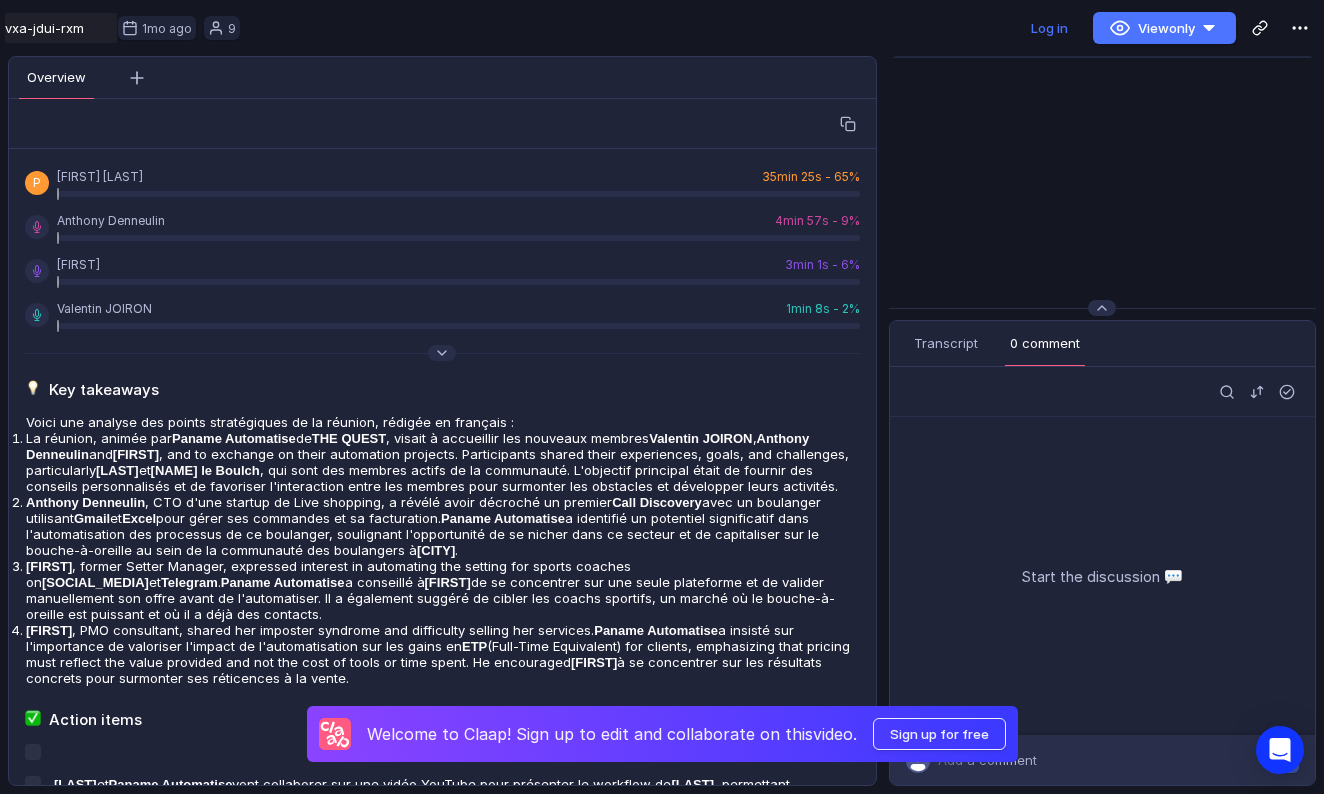 scroll, scrollTop: 0, scrollLeft: 0, axis: both 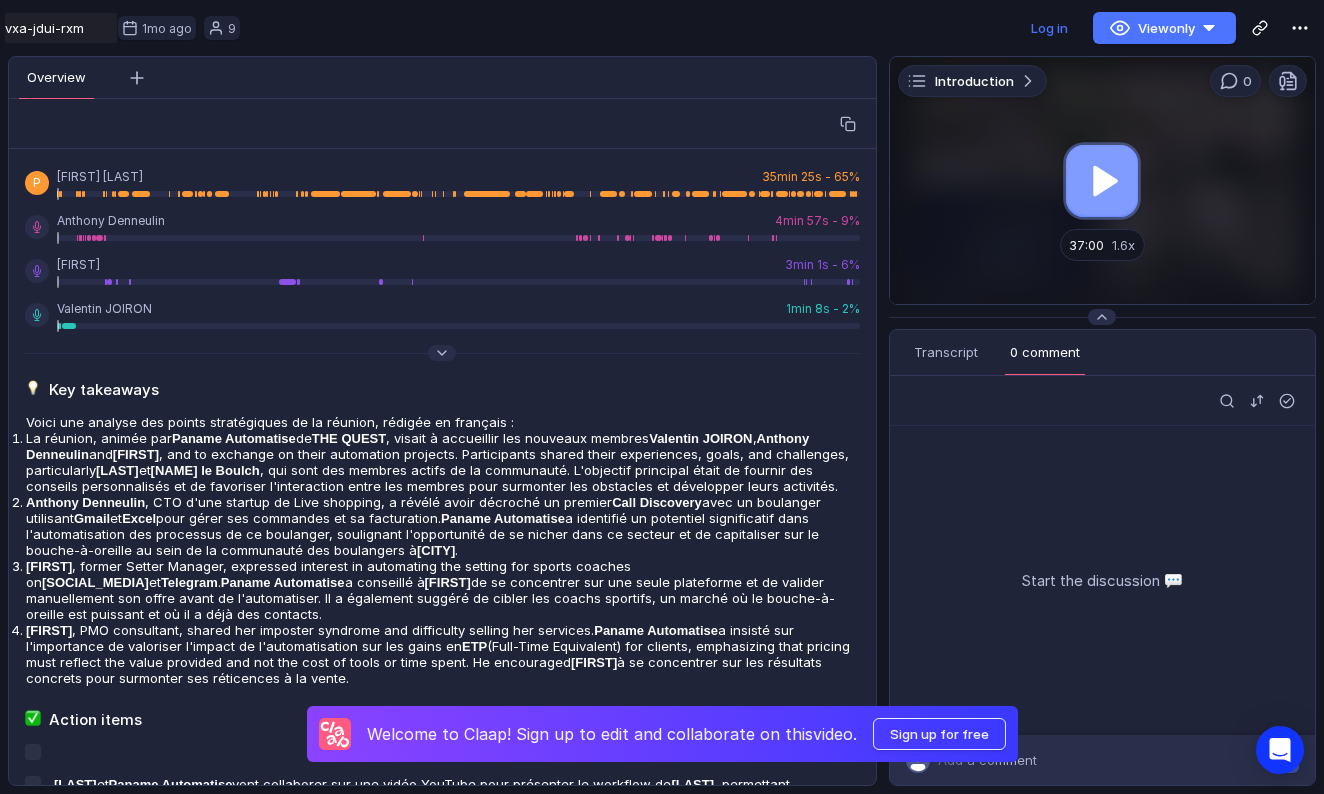 click at bounding box center [1102, 180] 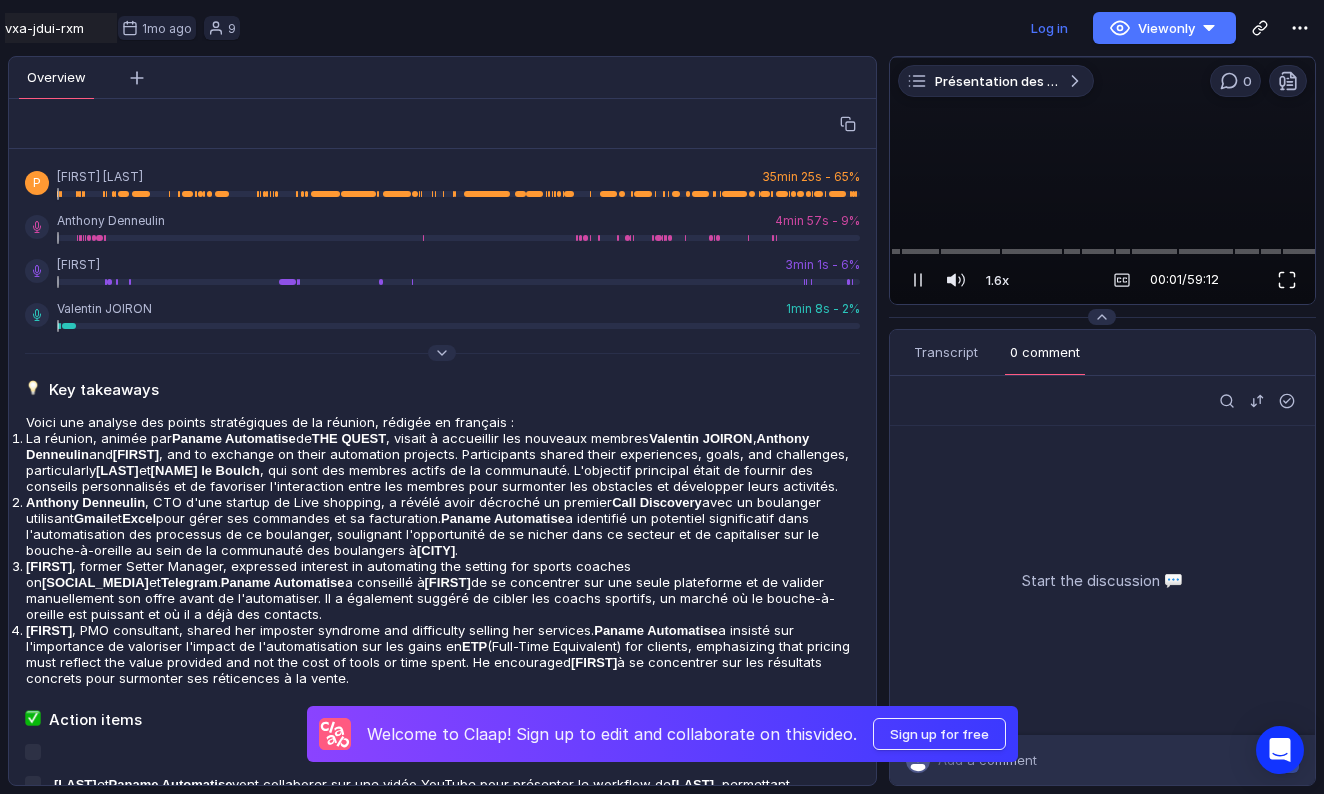 click at bounding box center (1287, 280) 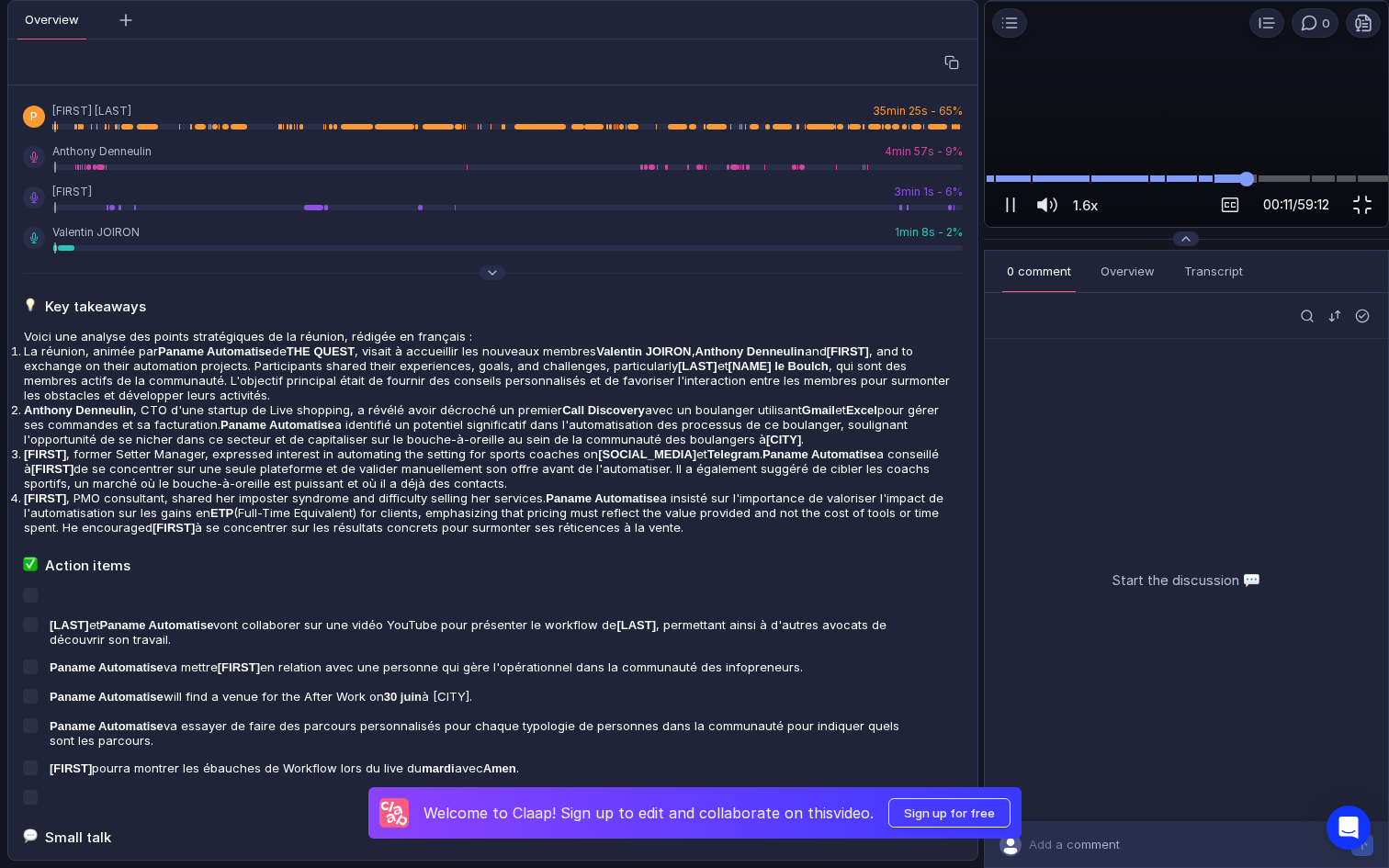 click at bounding box center (1186, 178) 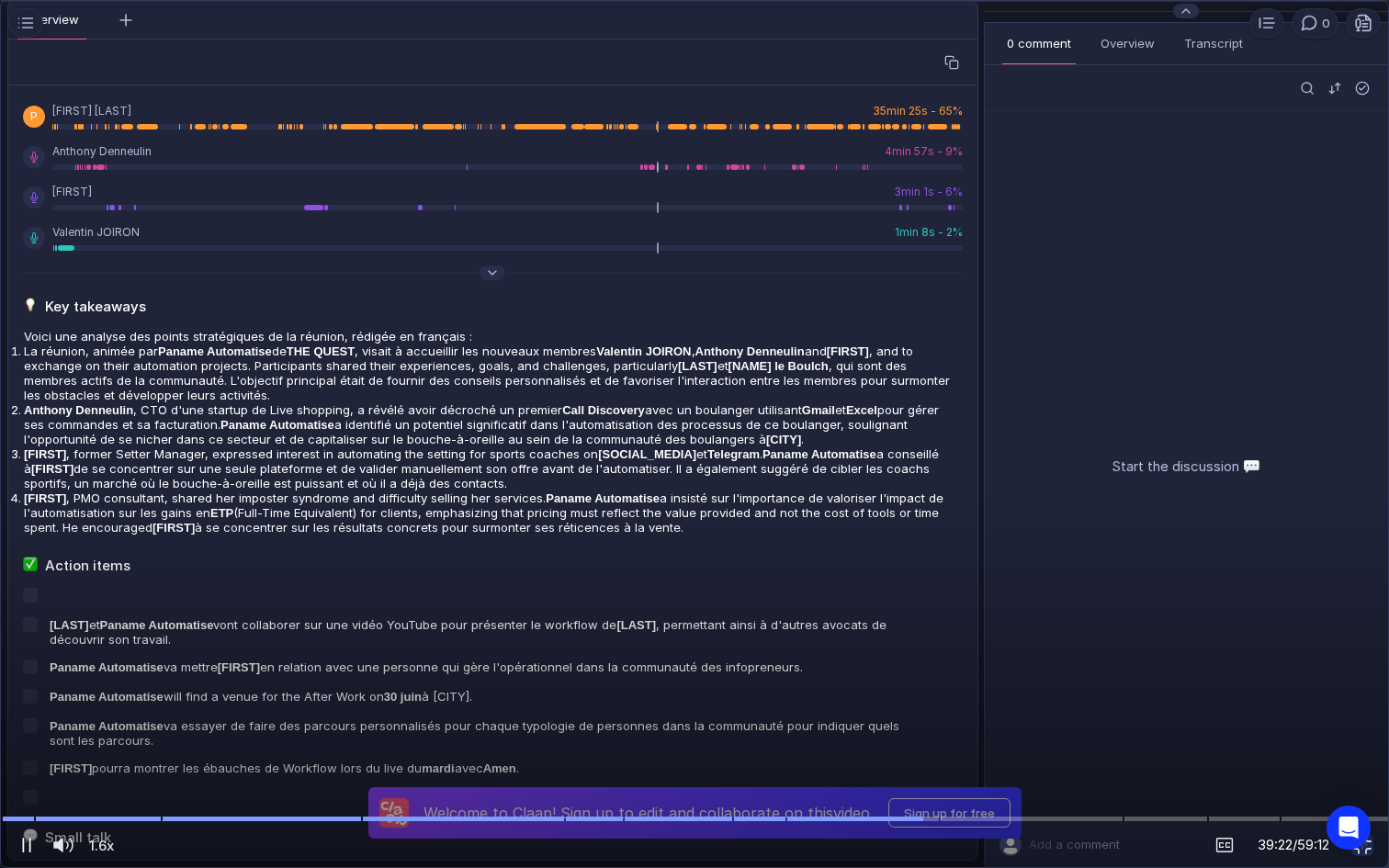 click at bounding box center (30, 845) 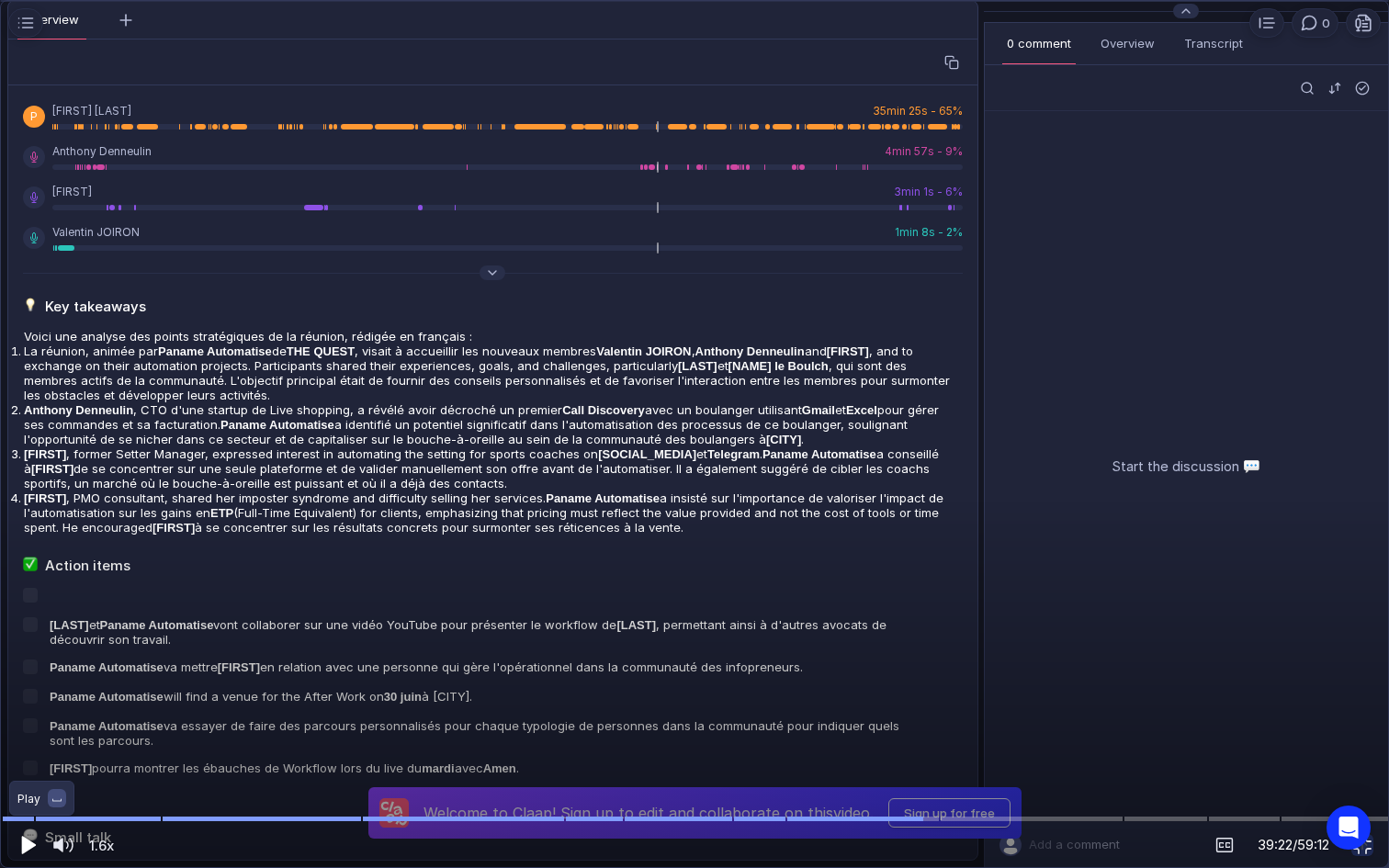 click at bounding box center (28, 845) 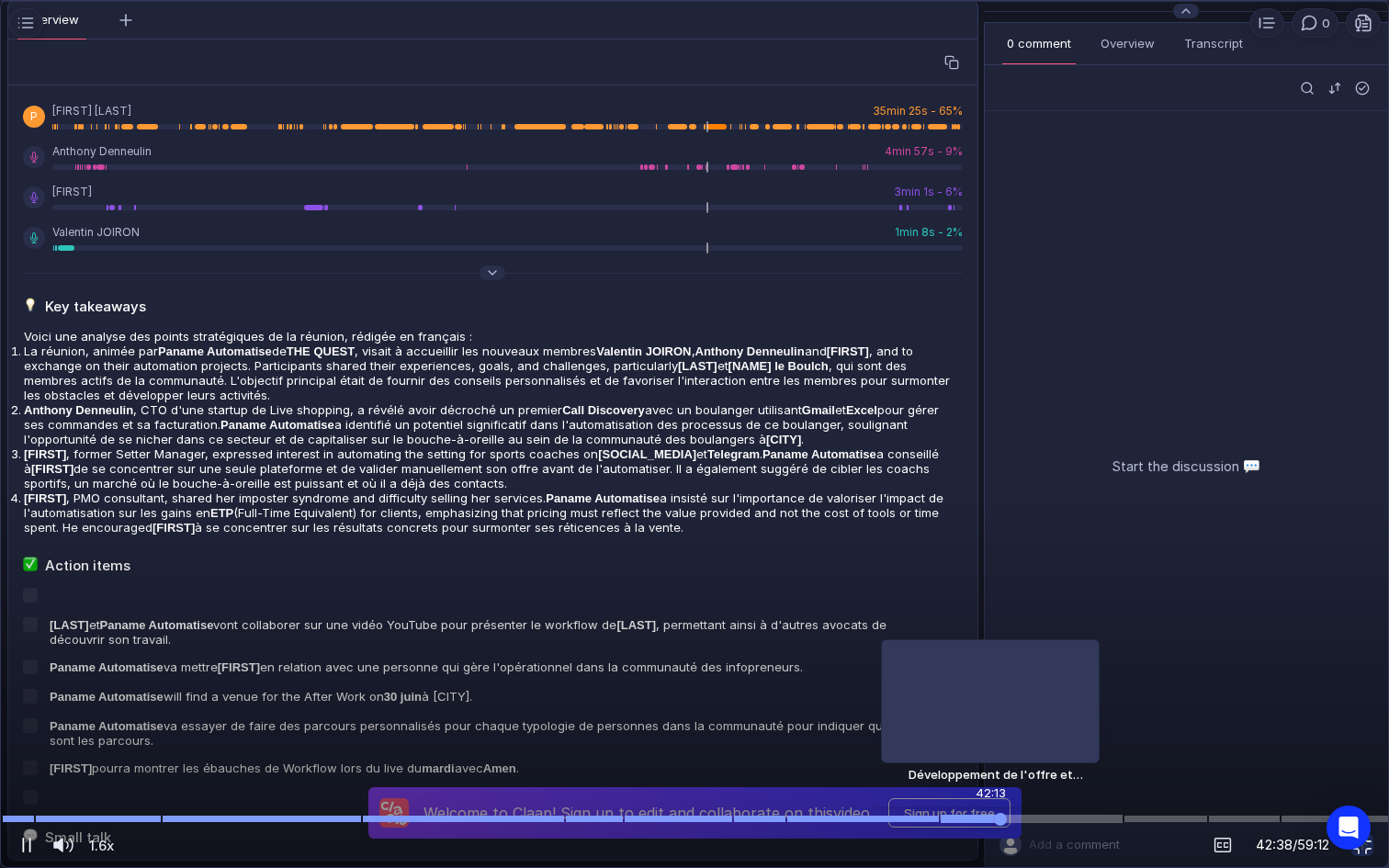 click at bounding box center (694, 818) 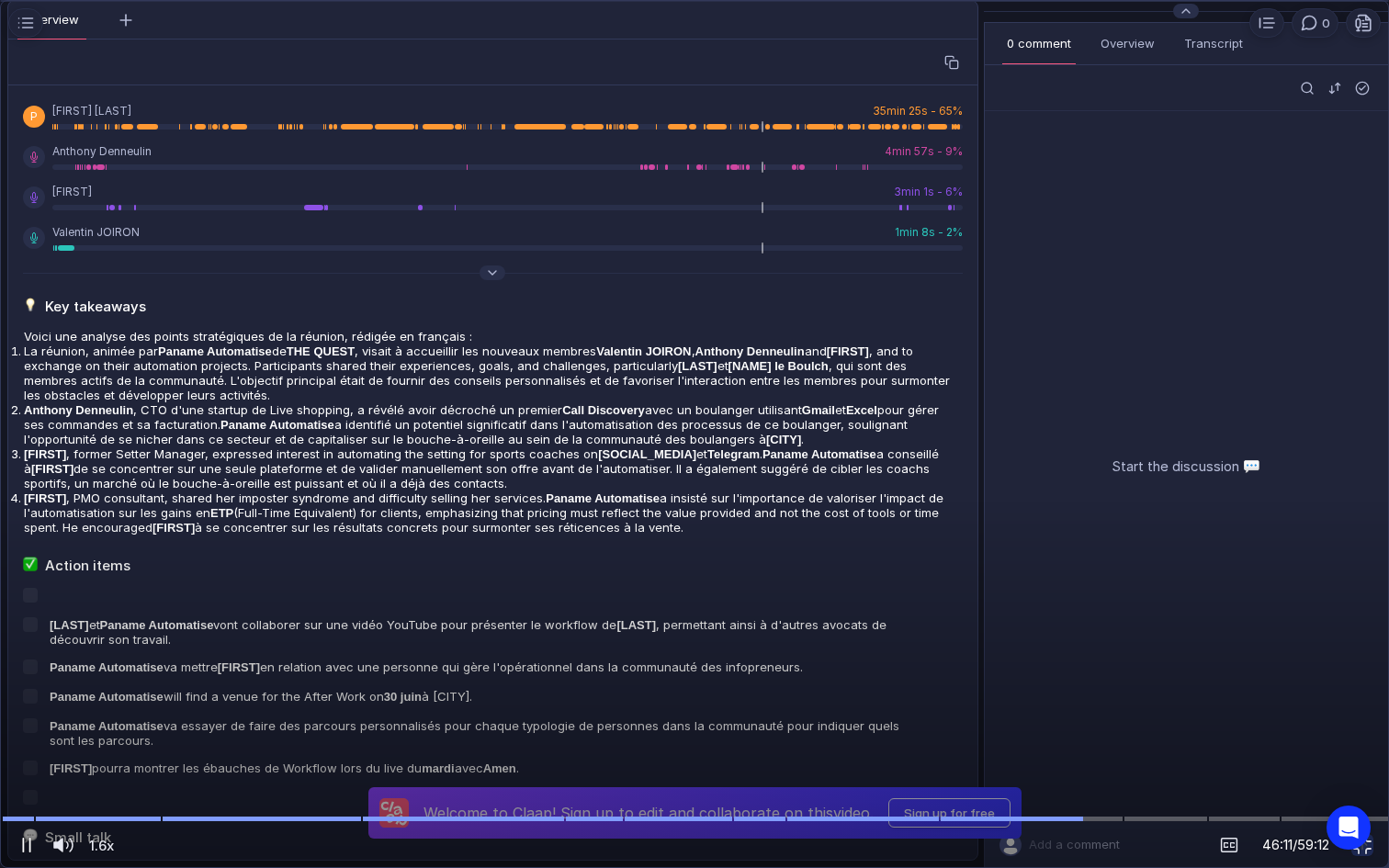 click at bounding box center (694, 434) 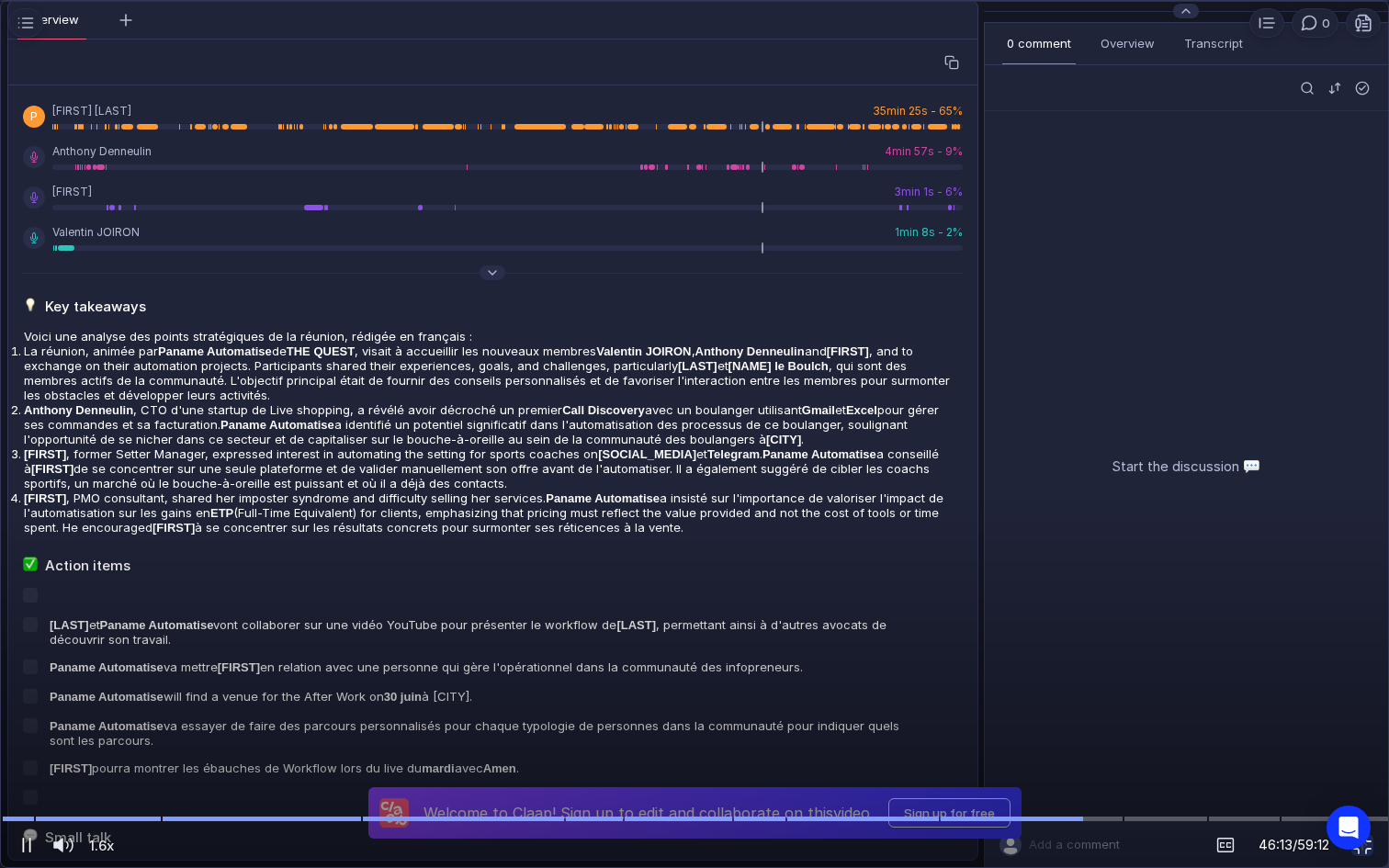 click at bounding box center [27, 845] 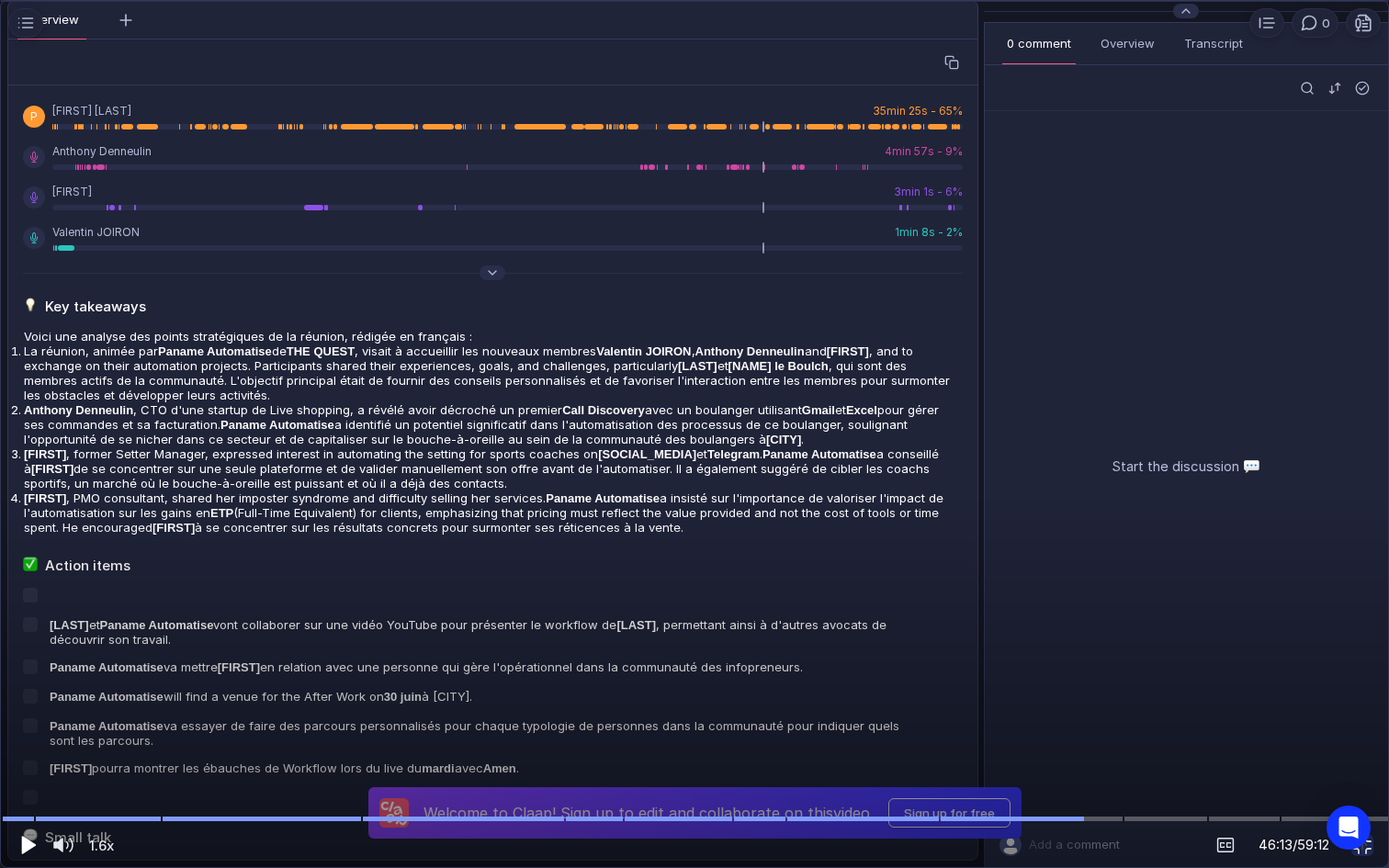 click at bounding box center [28, 845] 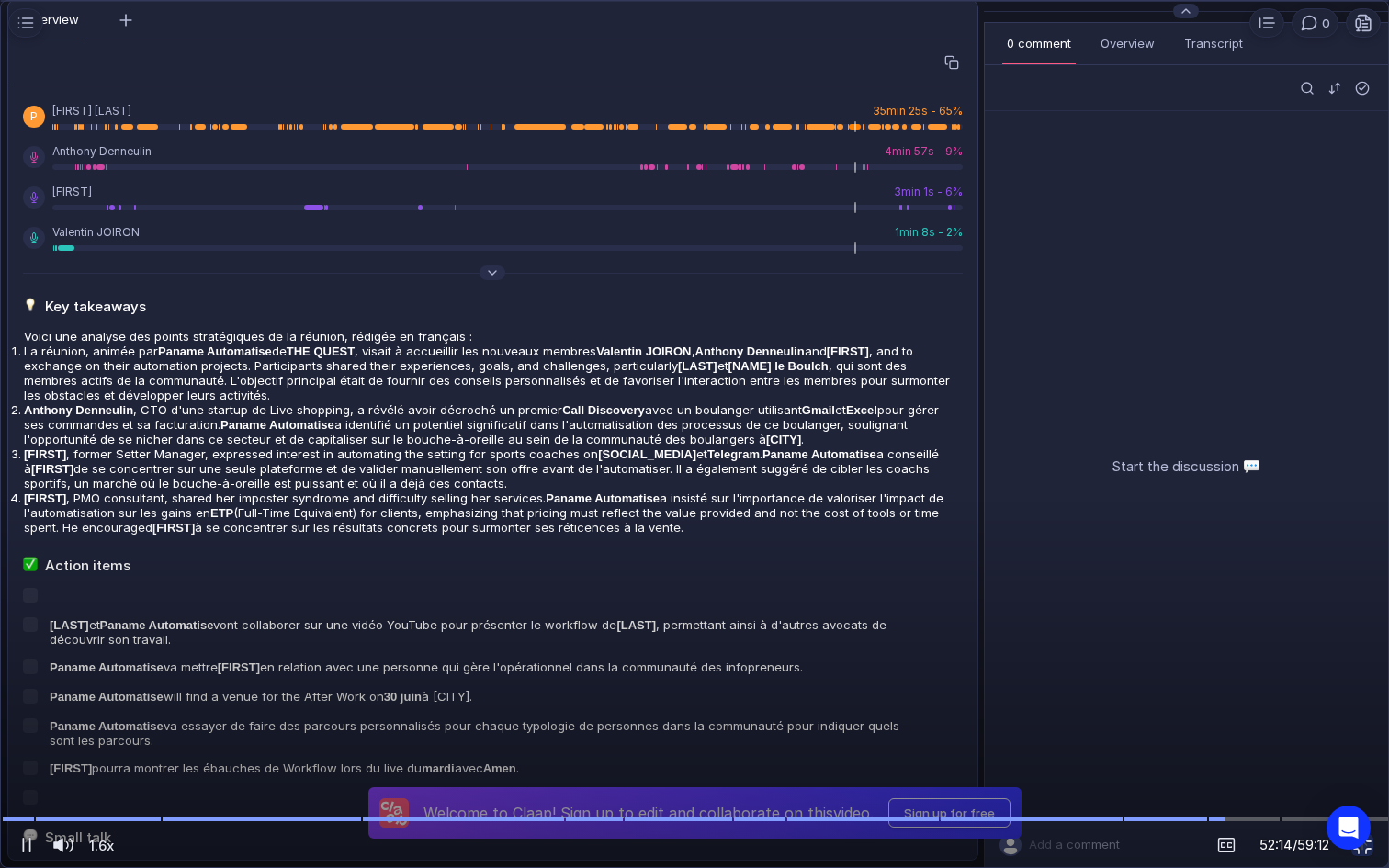 click at bounding box center [694, 434] 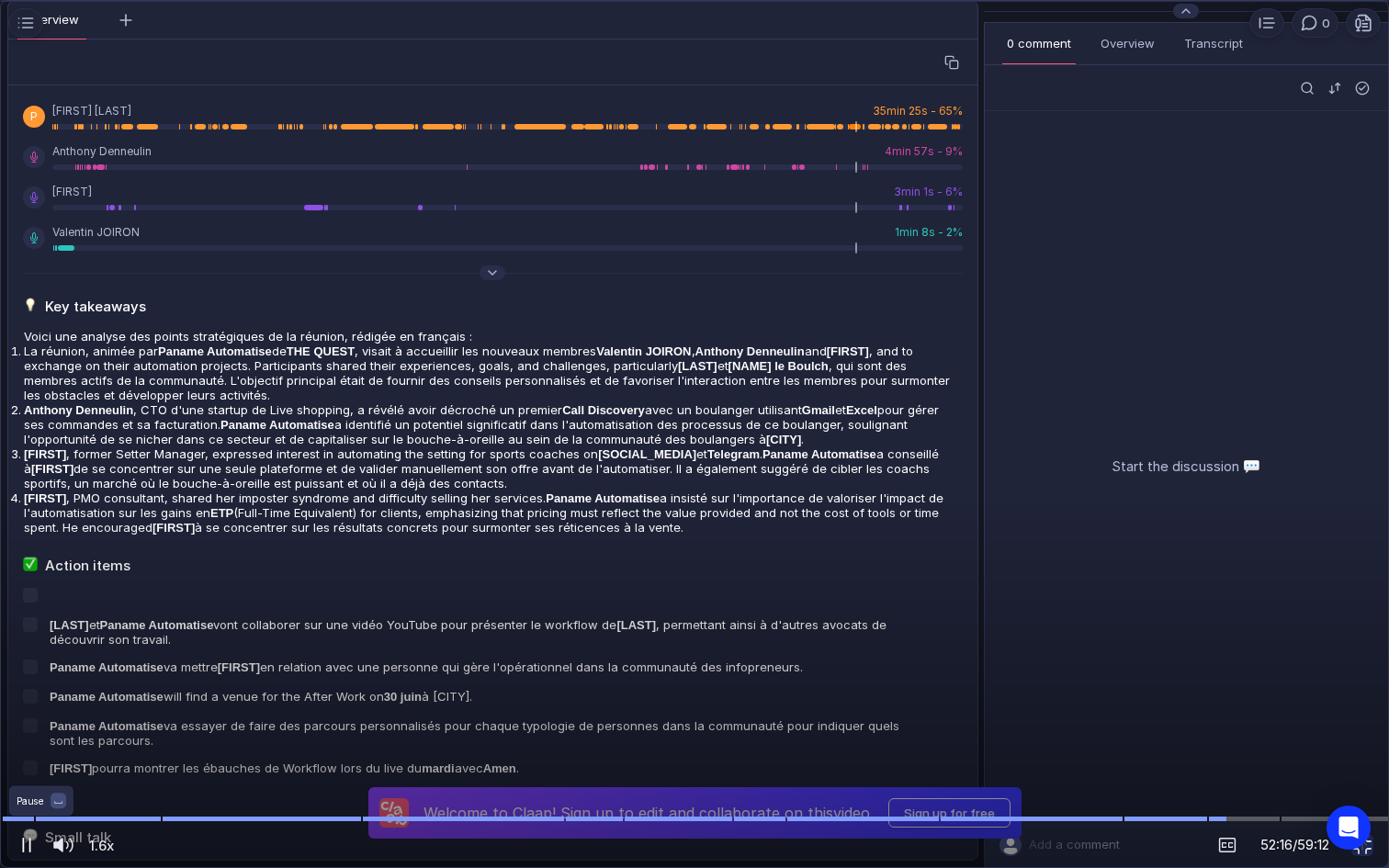 click at bounding box center [23, 845] 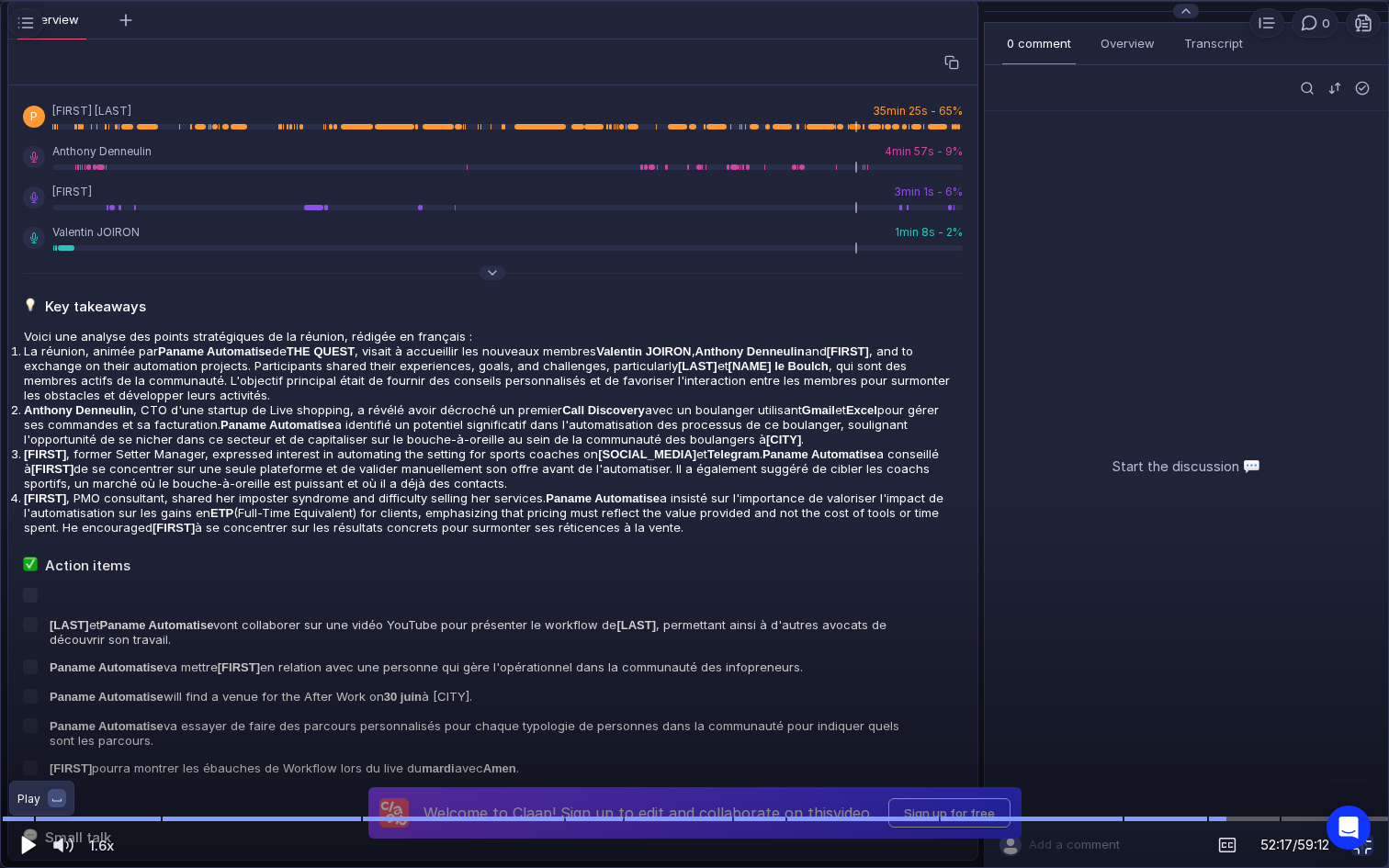 click at bounding box center (28, 845) 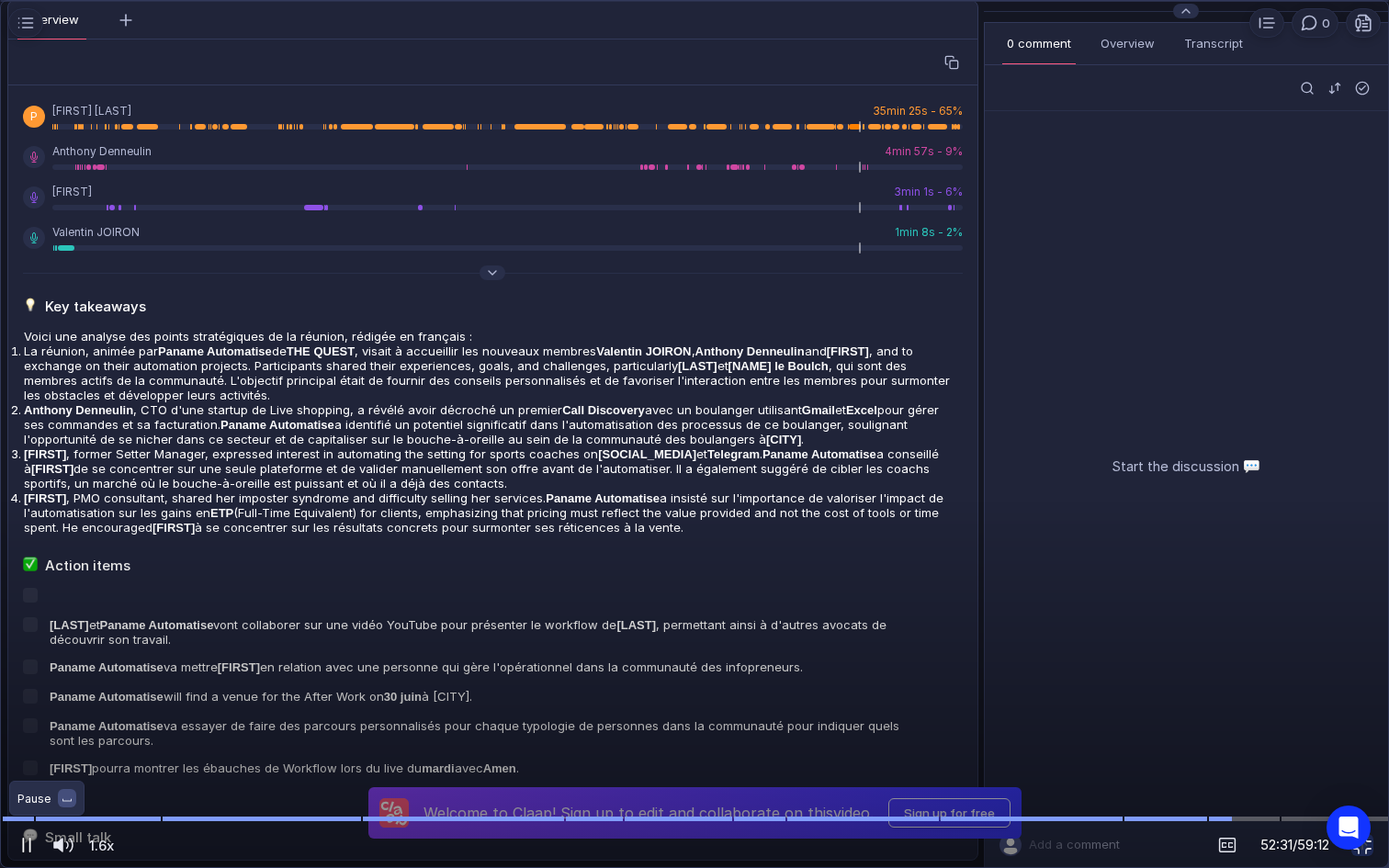click at bounding box center [27, 845] 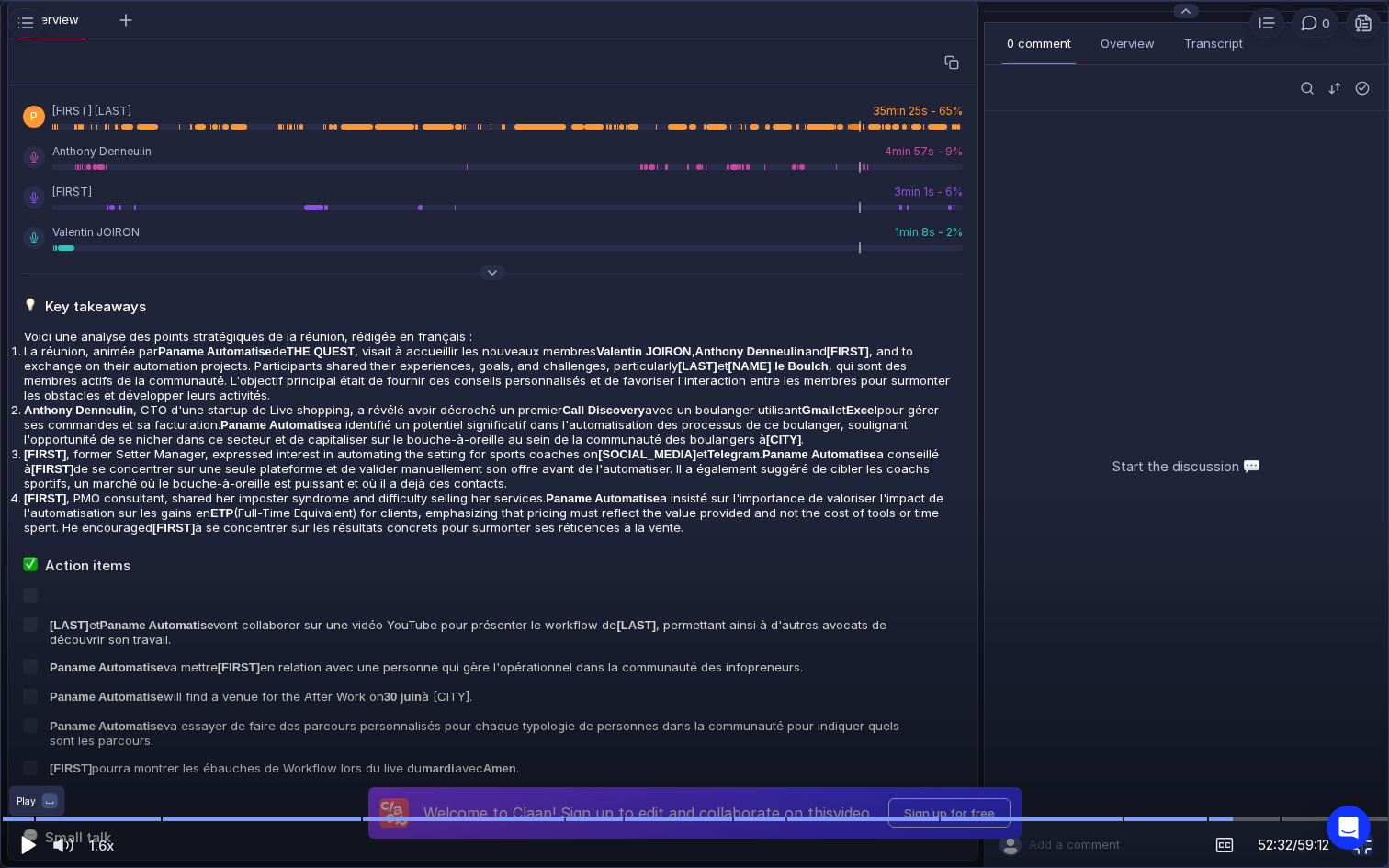 click at bounding box center (28, 845) 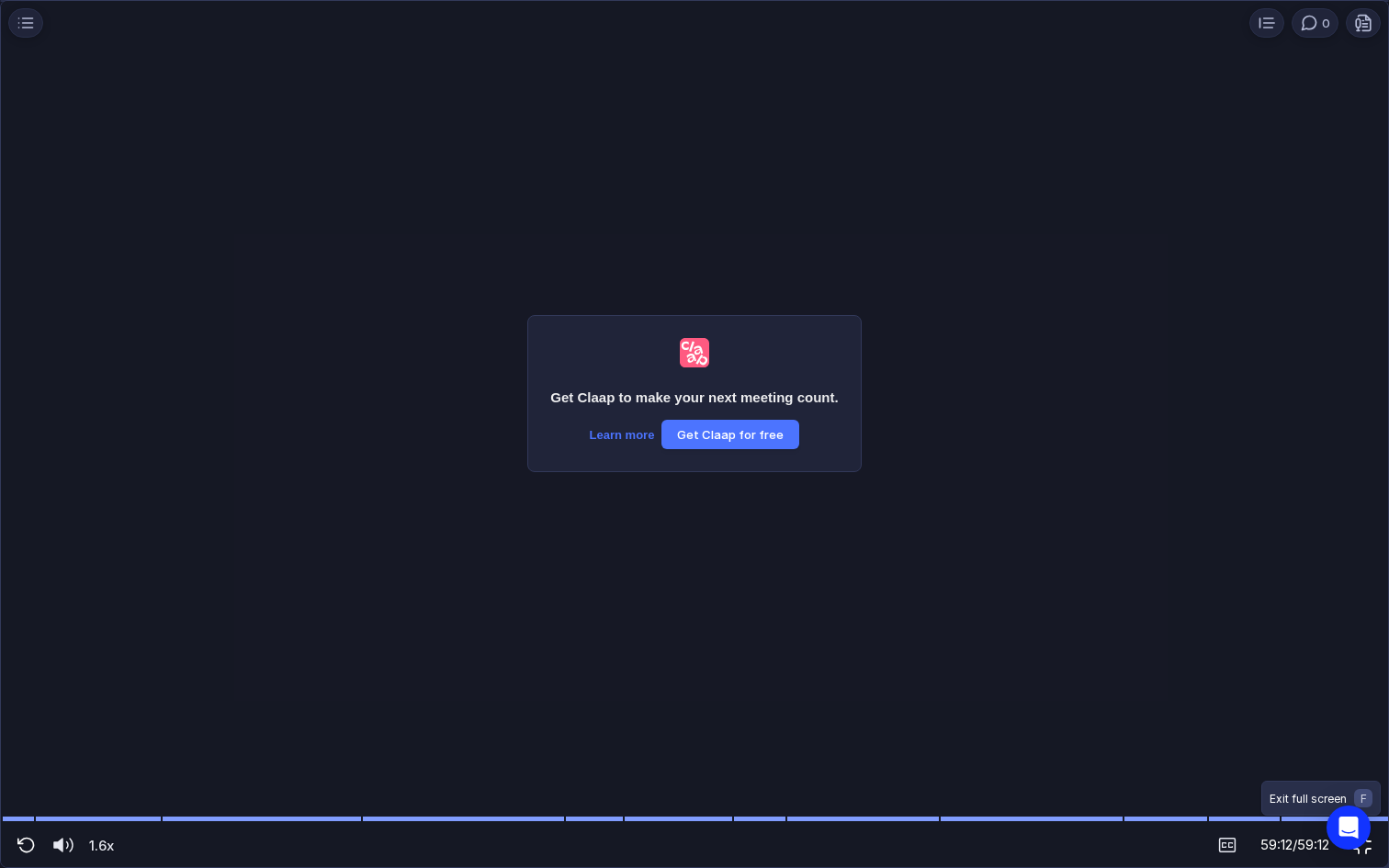 click at bounding box center [1362, 845] 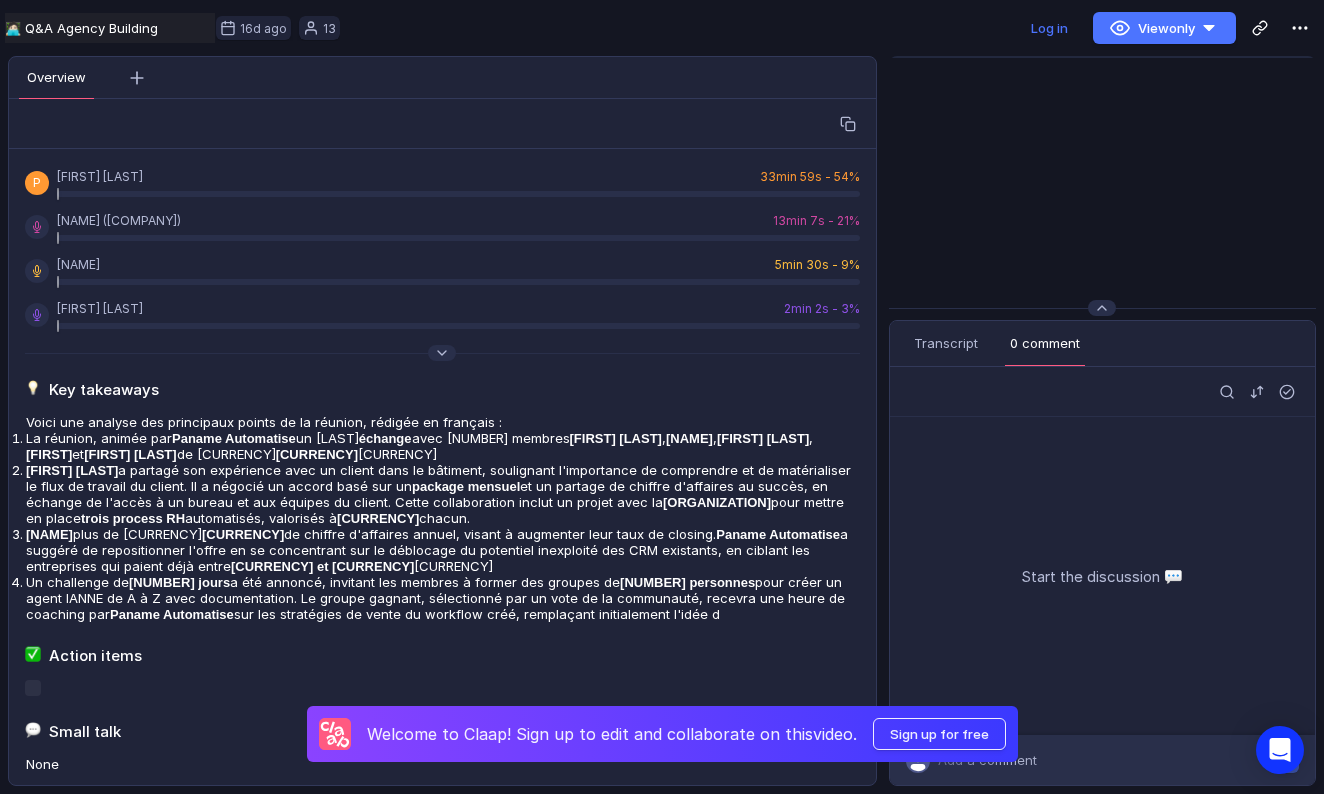 scroll, scrollTop: 0, scrollLeft: 0, axis: both 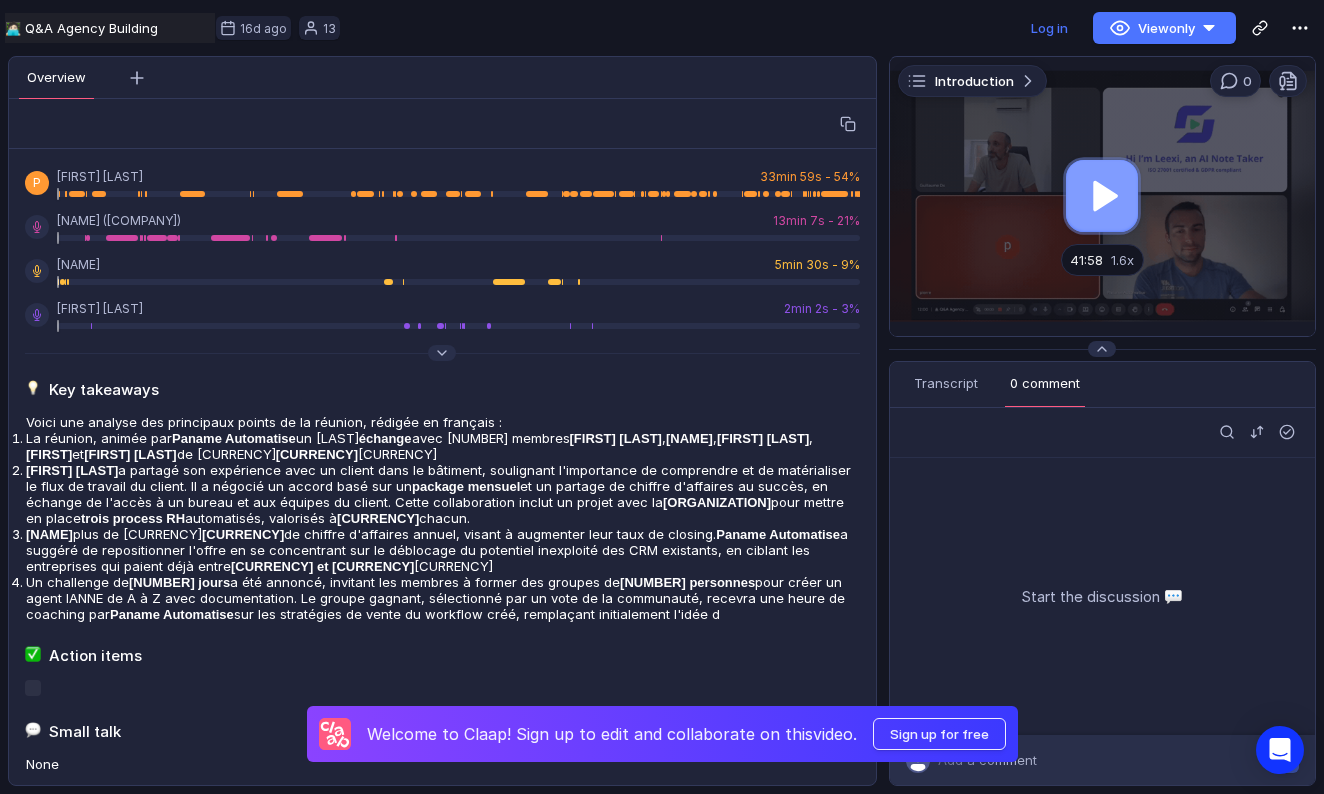 click at bounding box center (1102, 196) 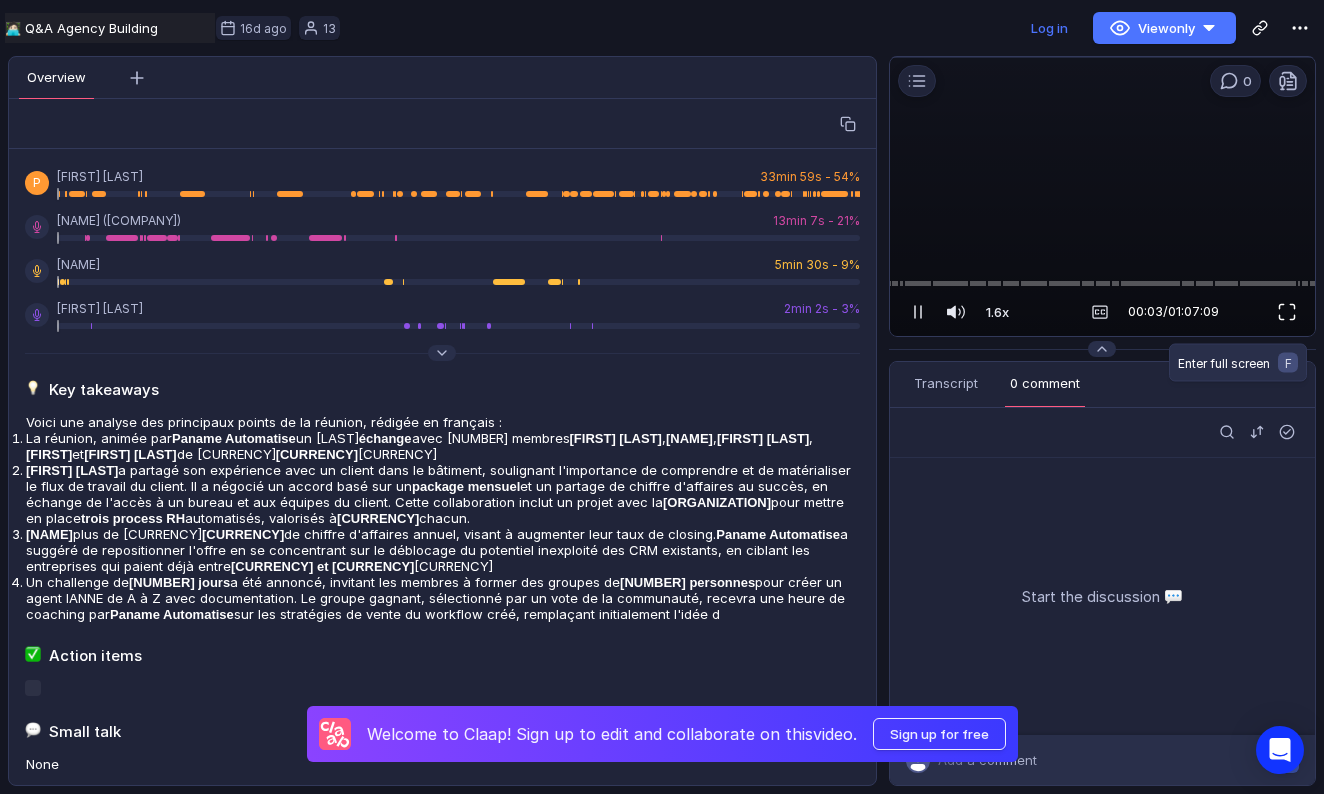 click at bounding box center (1287, 312) 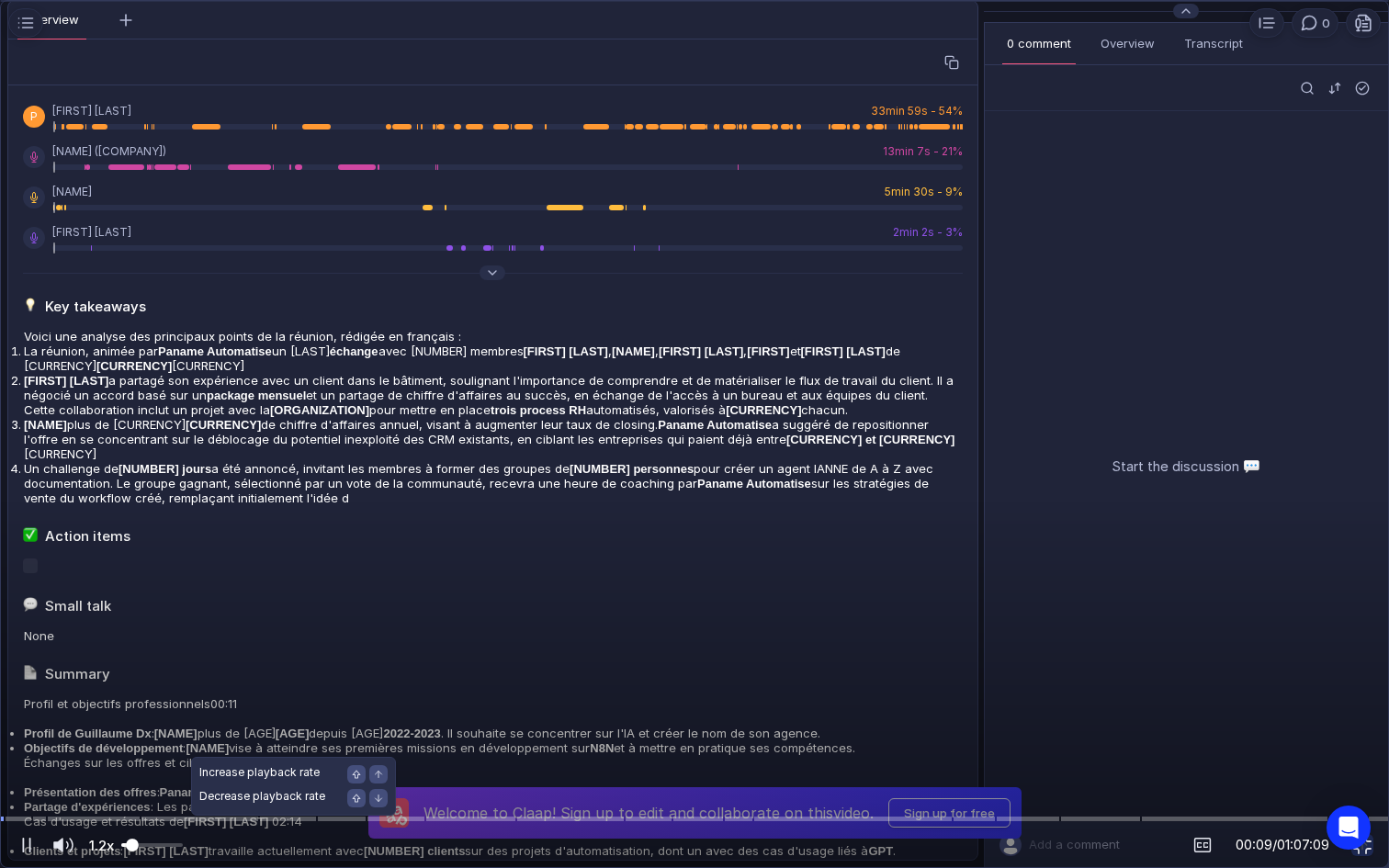 click at bounding box center (152, 845) 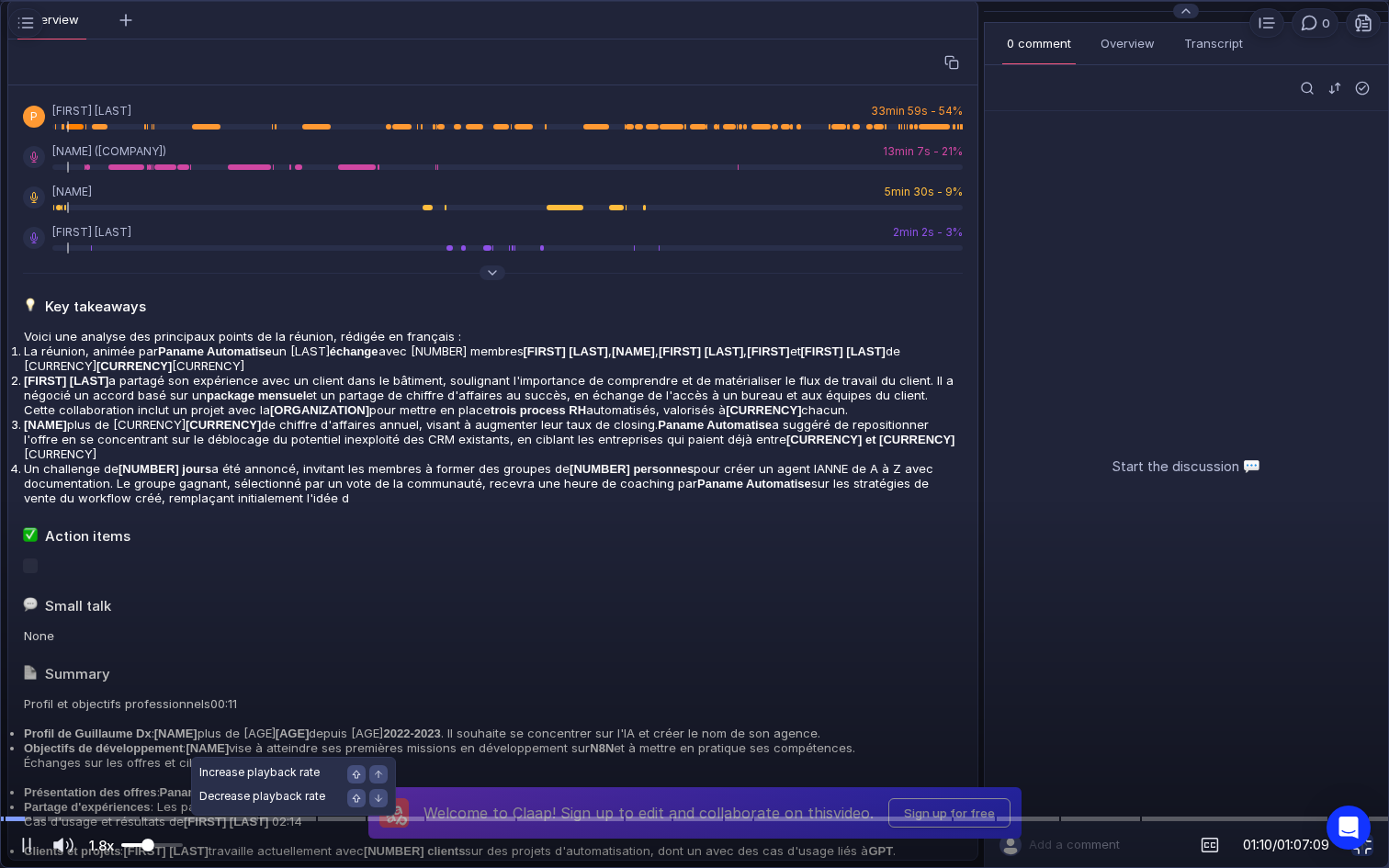click at bounding box center (152, 845) 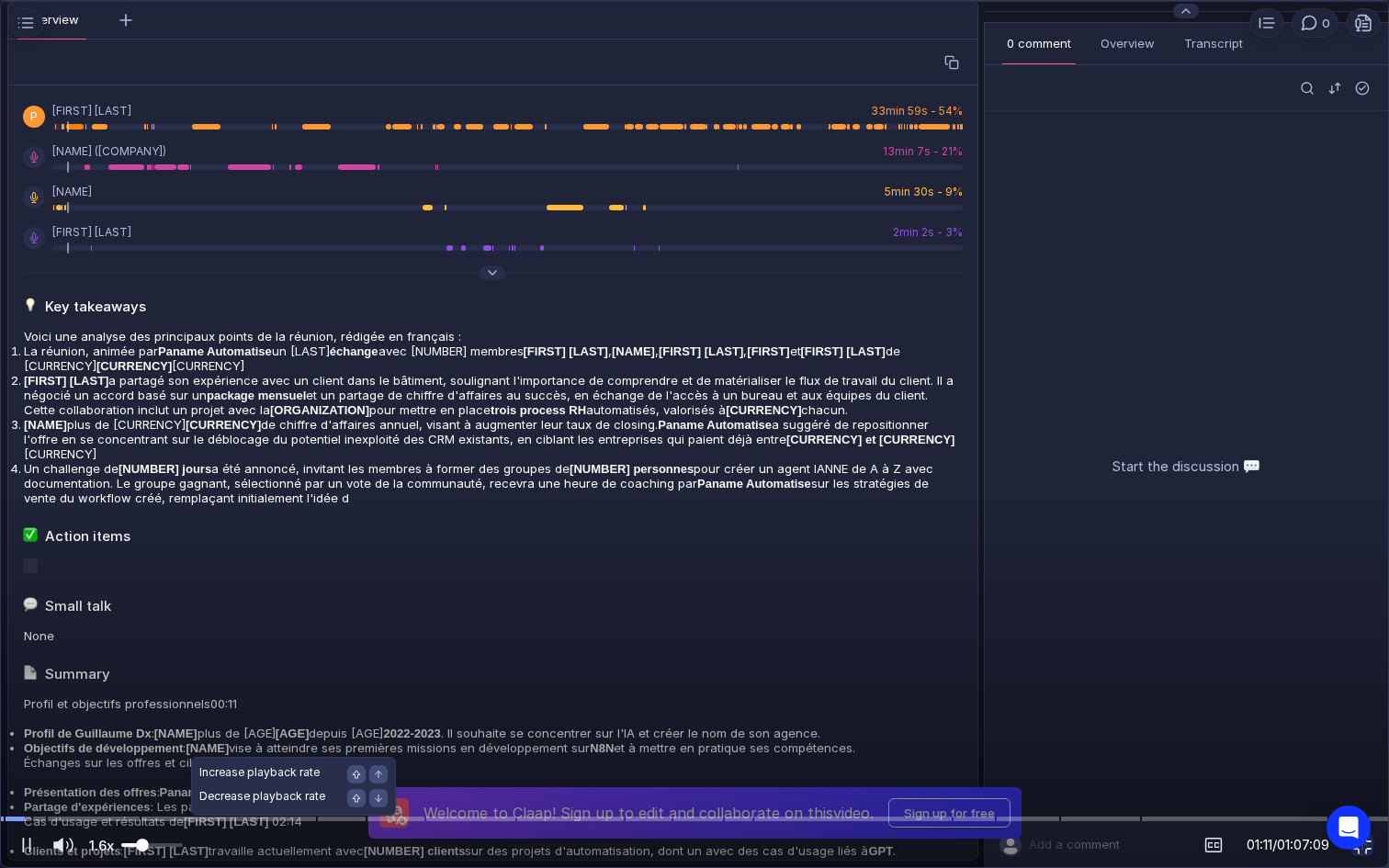 click at bounding box center [152, 845] 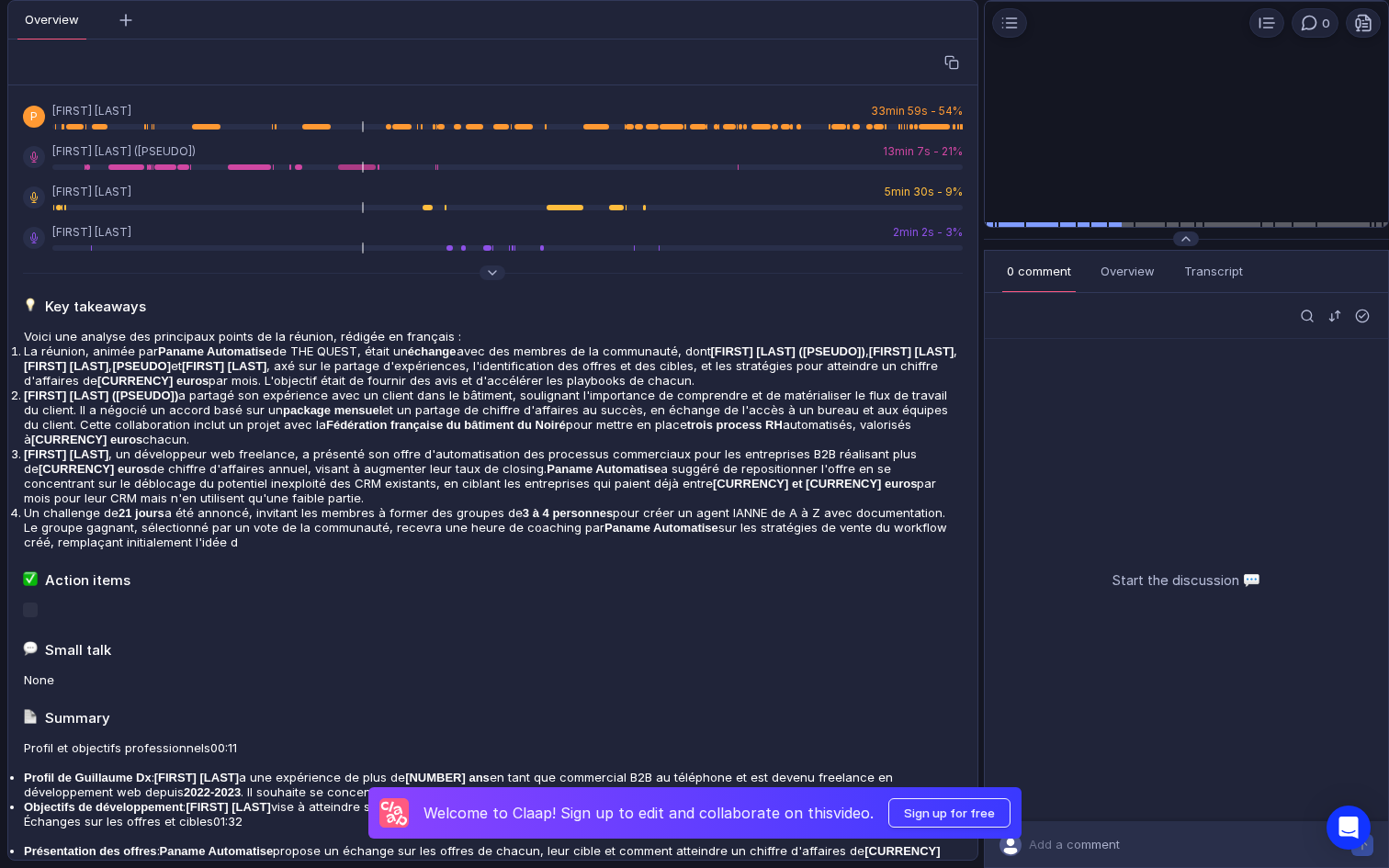 scroll, scrollTop: 0, scrollLeft: 0, axis: both 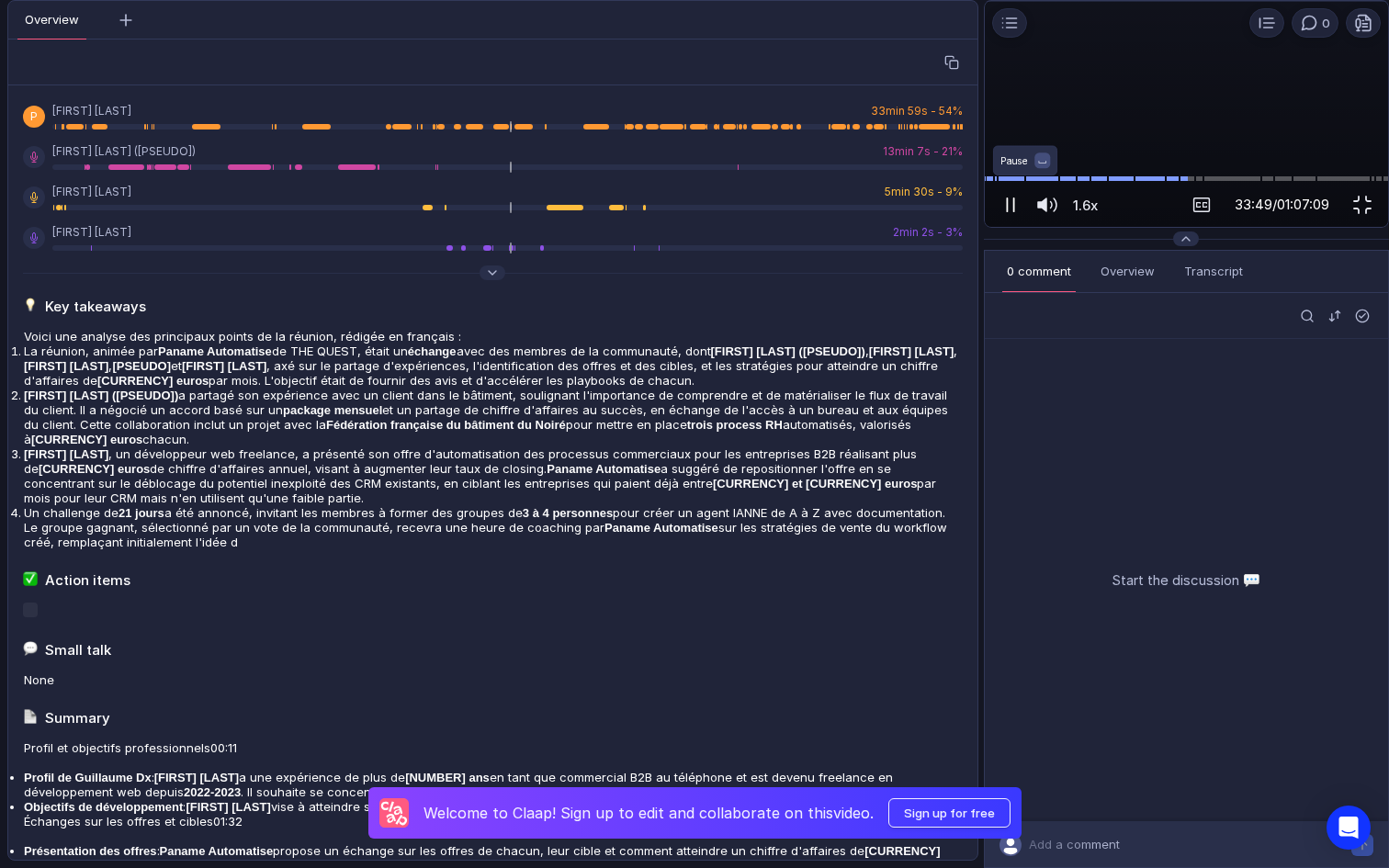 click at bounding box center (1007, 205) 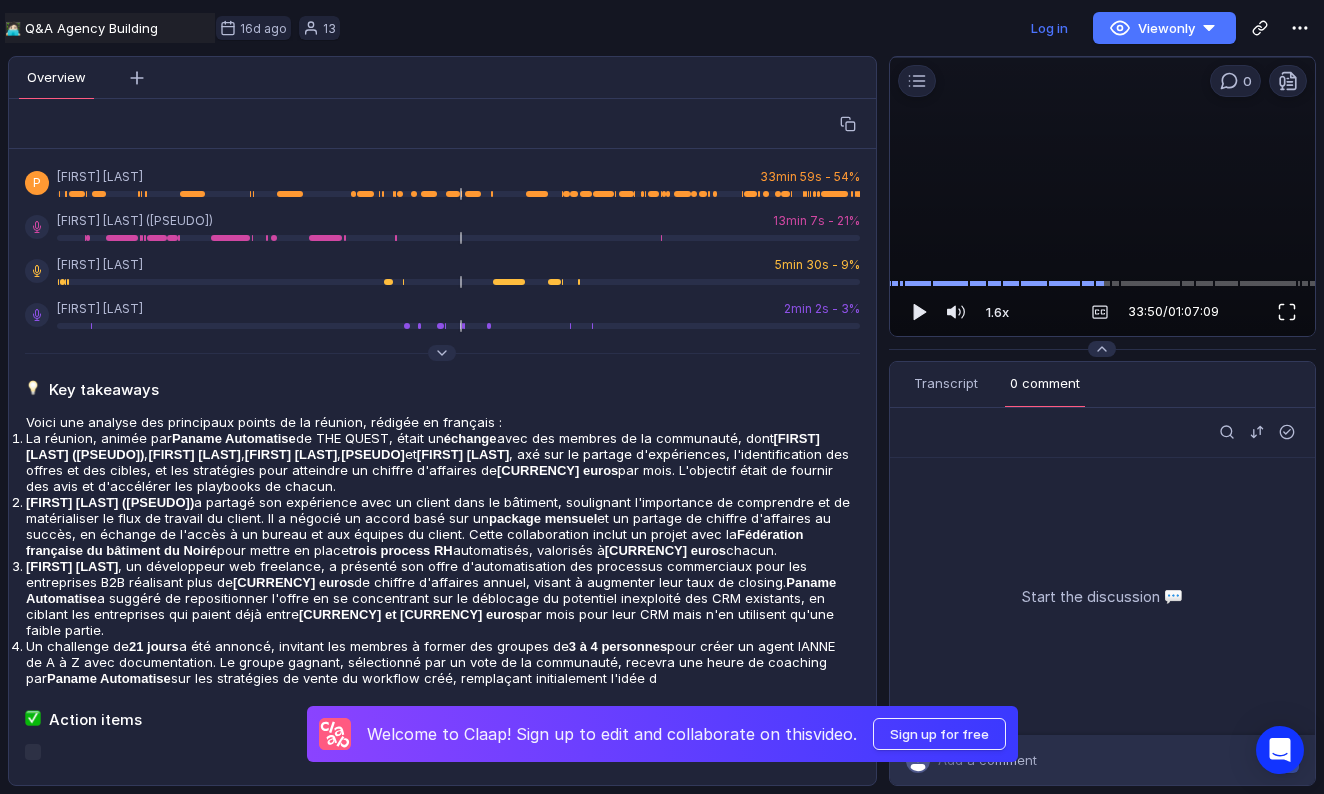 click at bounding box center (1287, 312) 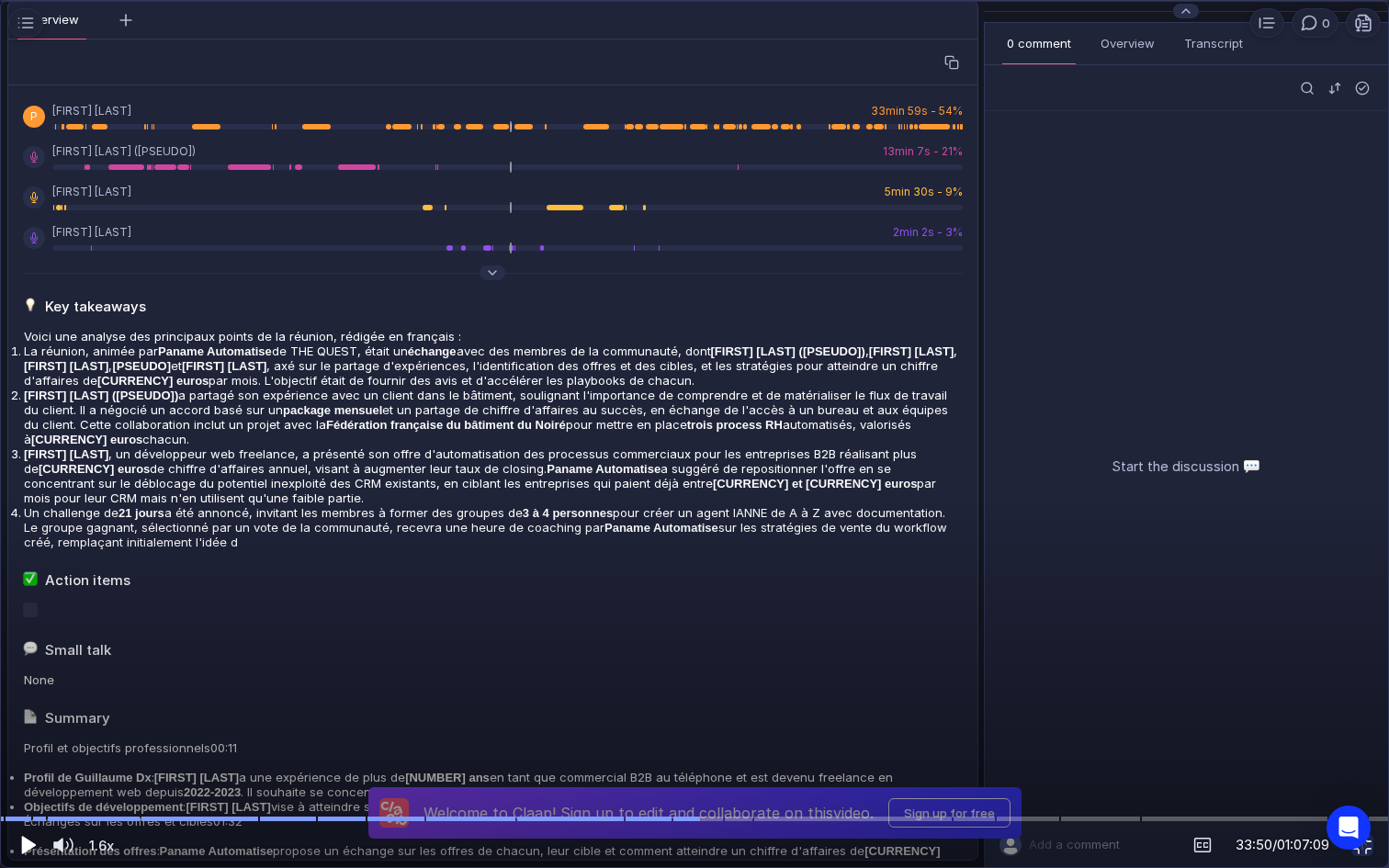 click at bounding box center (28, 845) 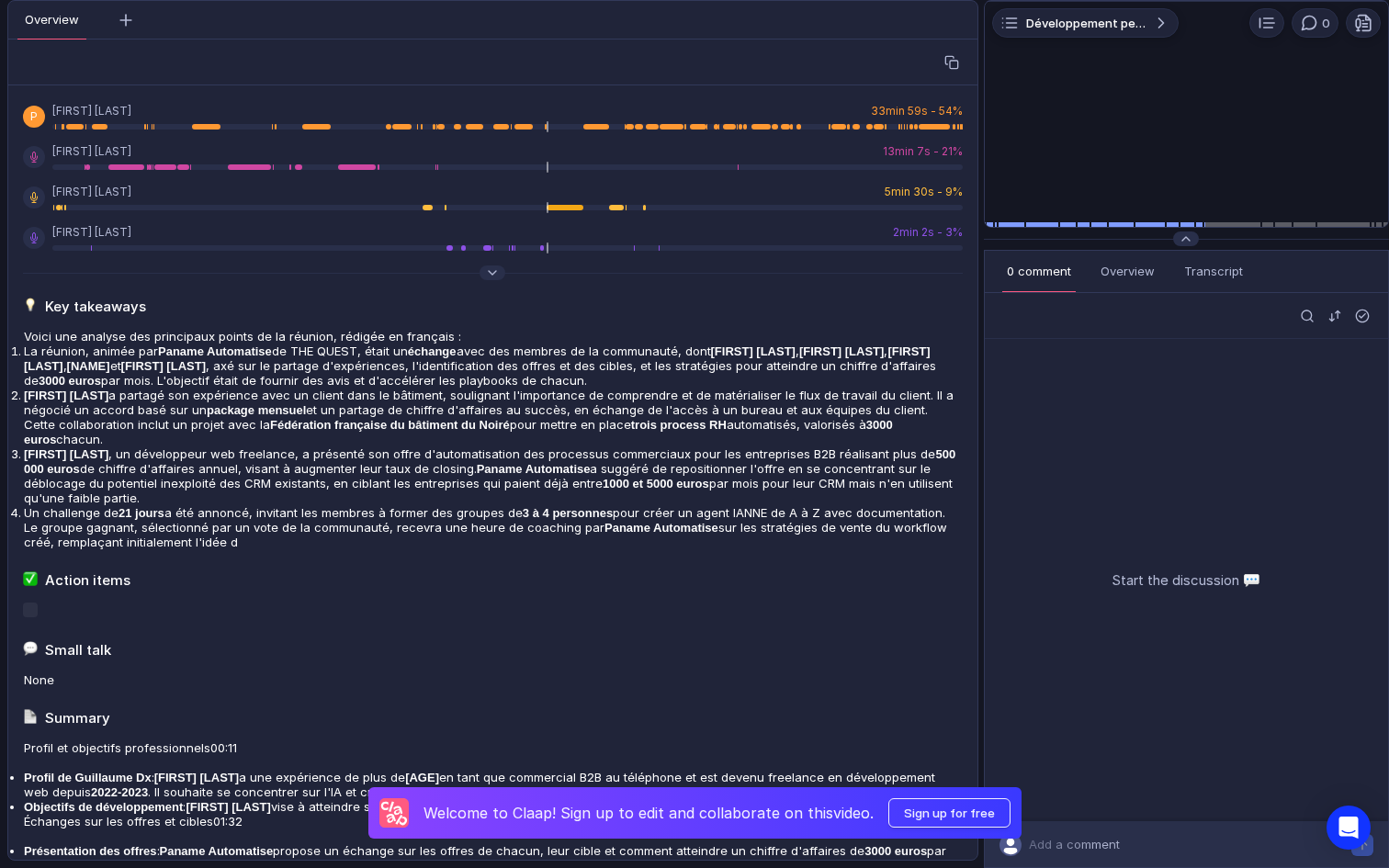 scroll, scrollTop: 0, scrollLeft: 0, axis: both 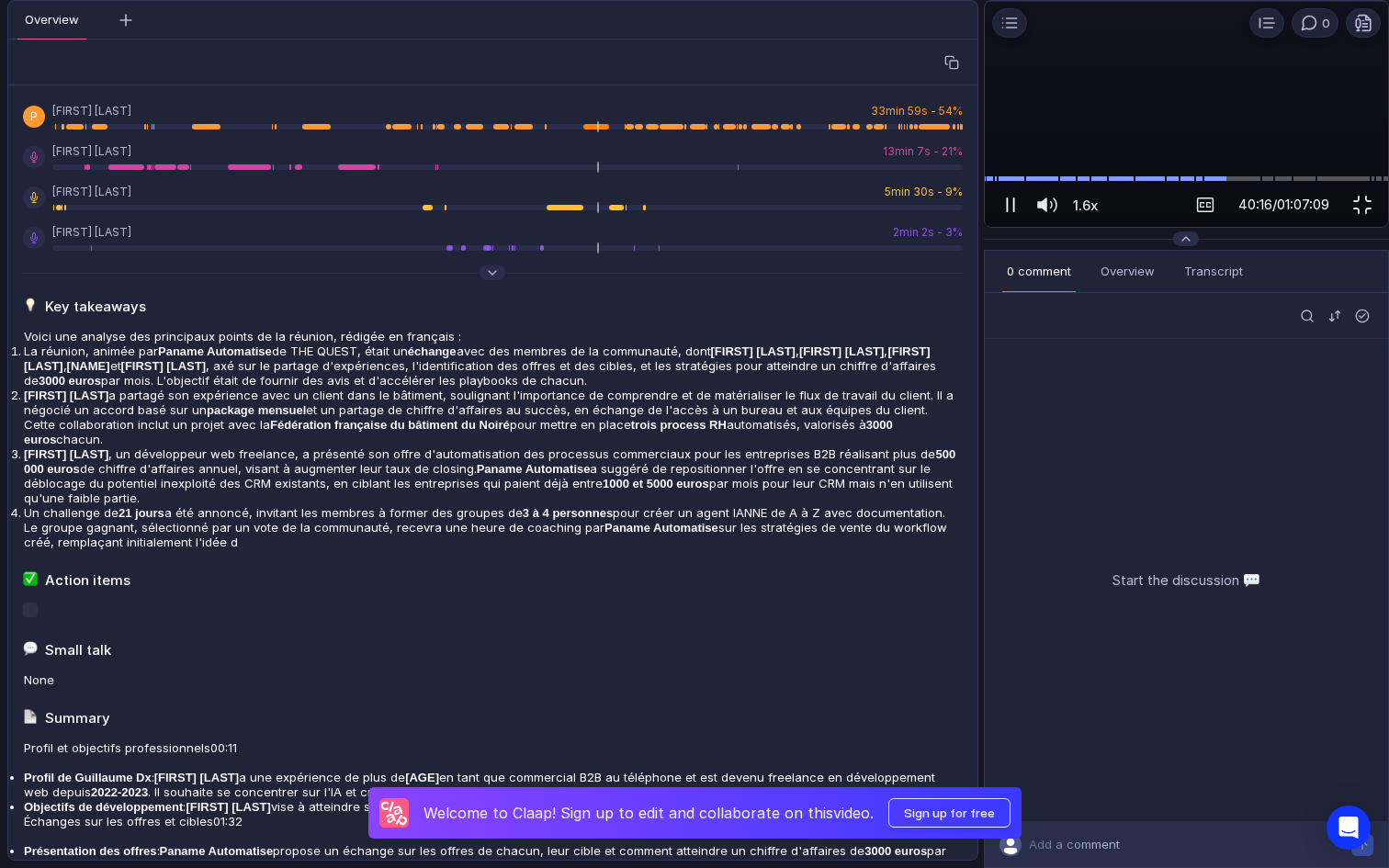 click at bounding box center (1011, 205) 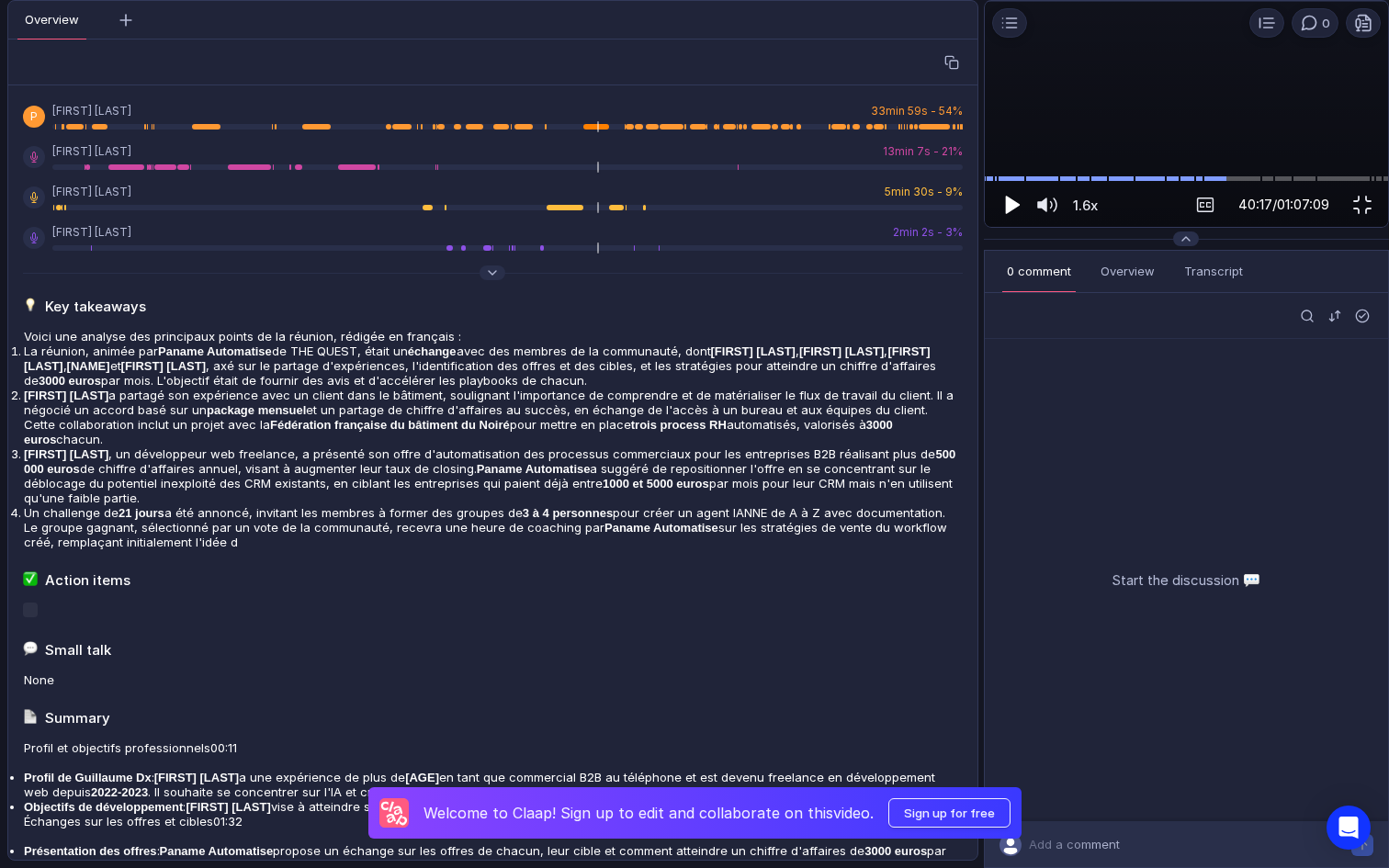 click at bounding box center (1012, 205) 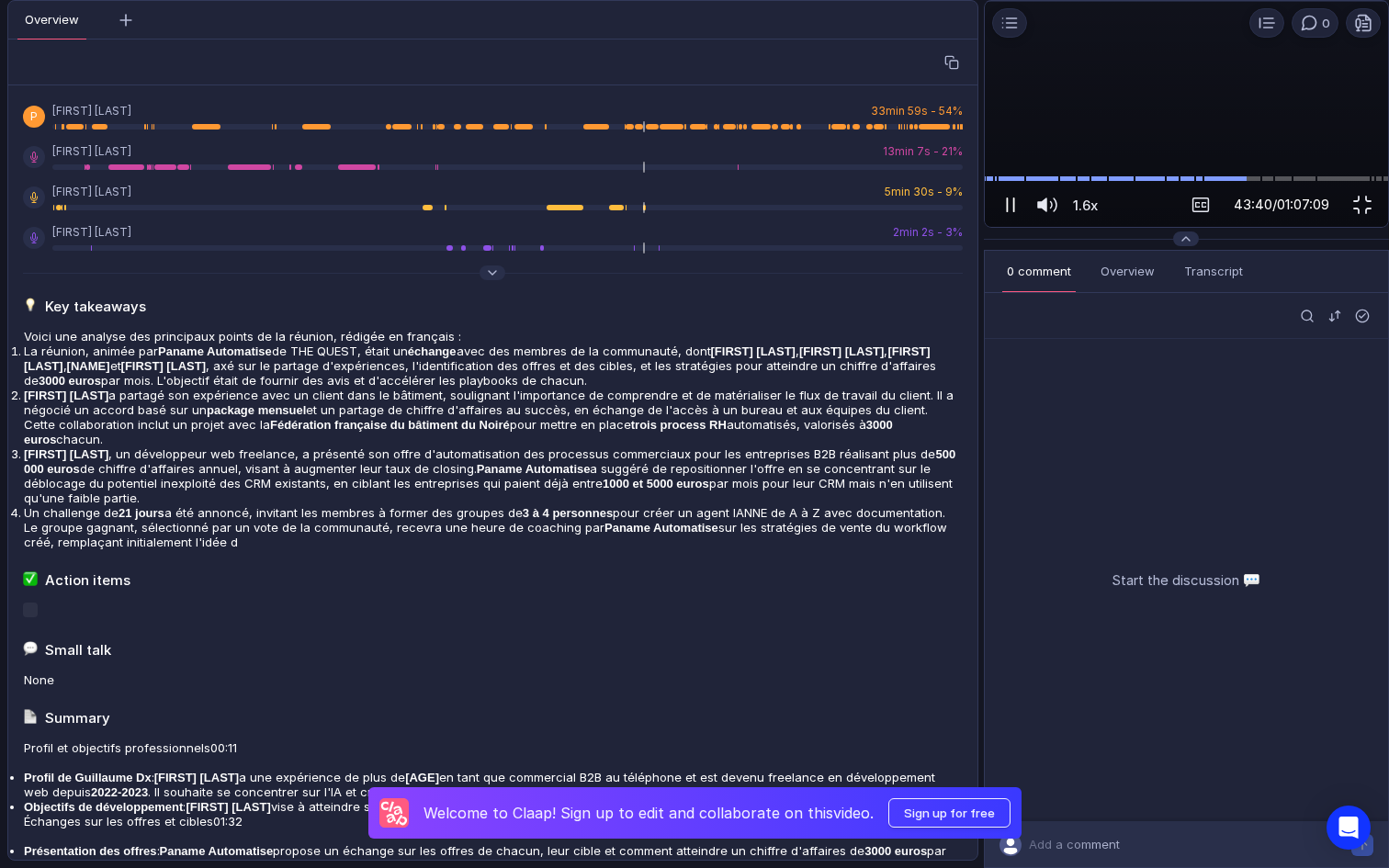 click at bounding box center (1011, 205) 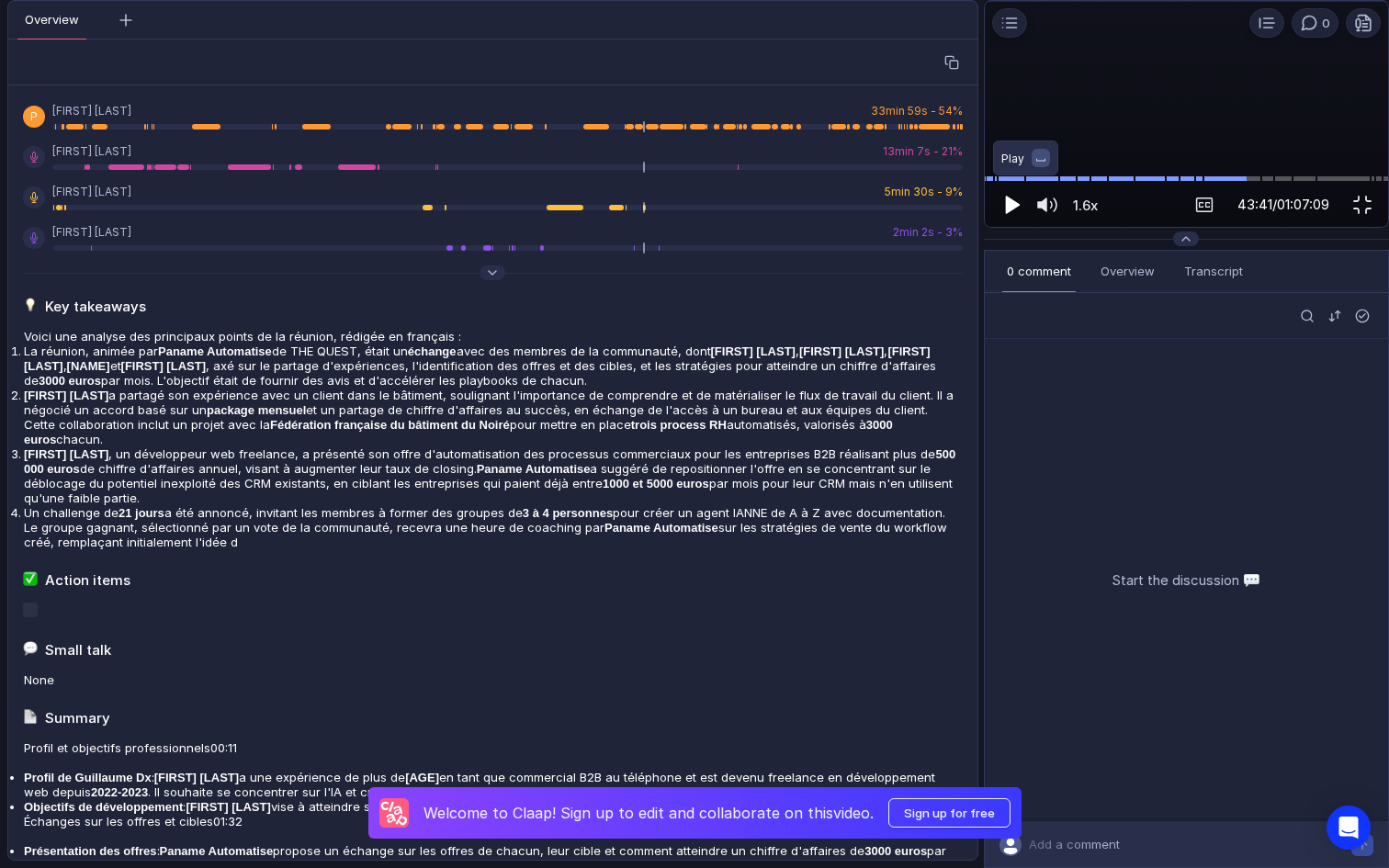 click at bounding box center (1012, 205) 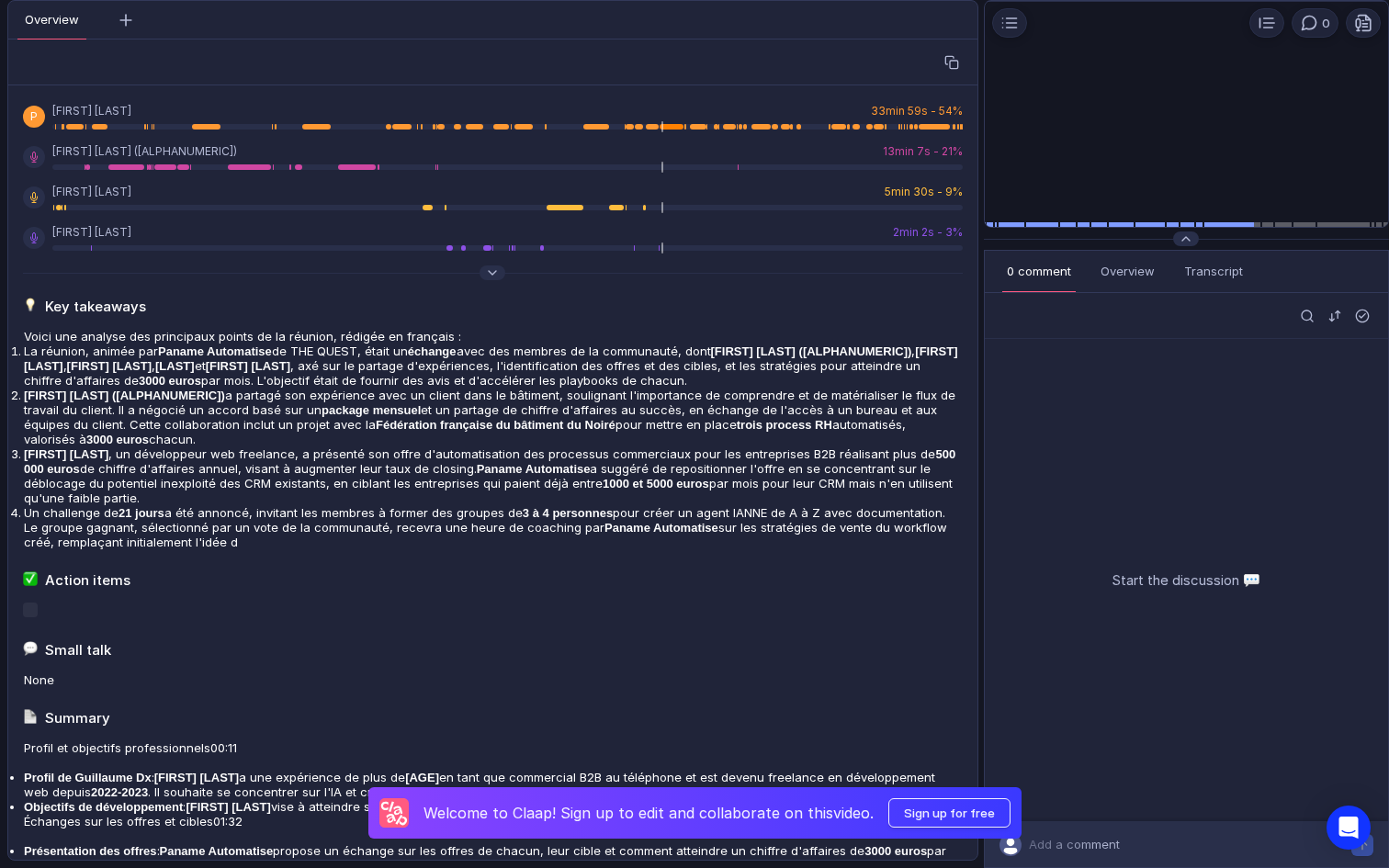 scroll, scrollTop: 0, scrollLeft: 0, axis: both 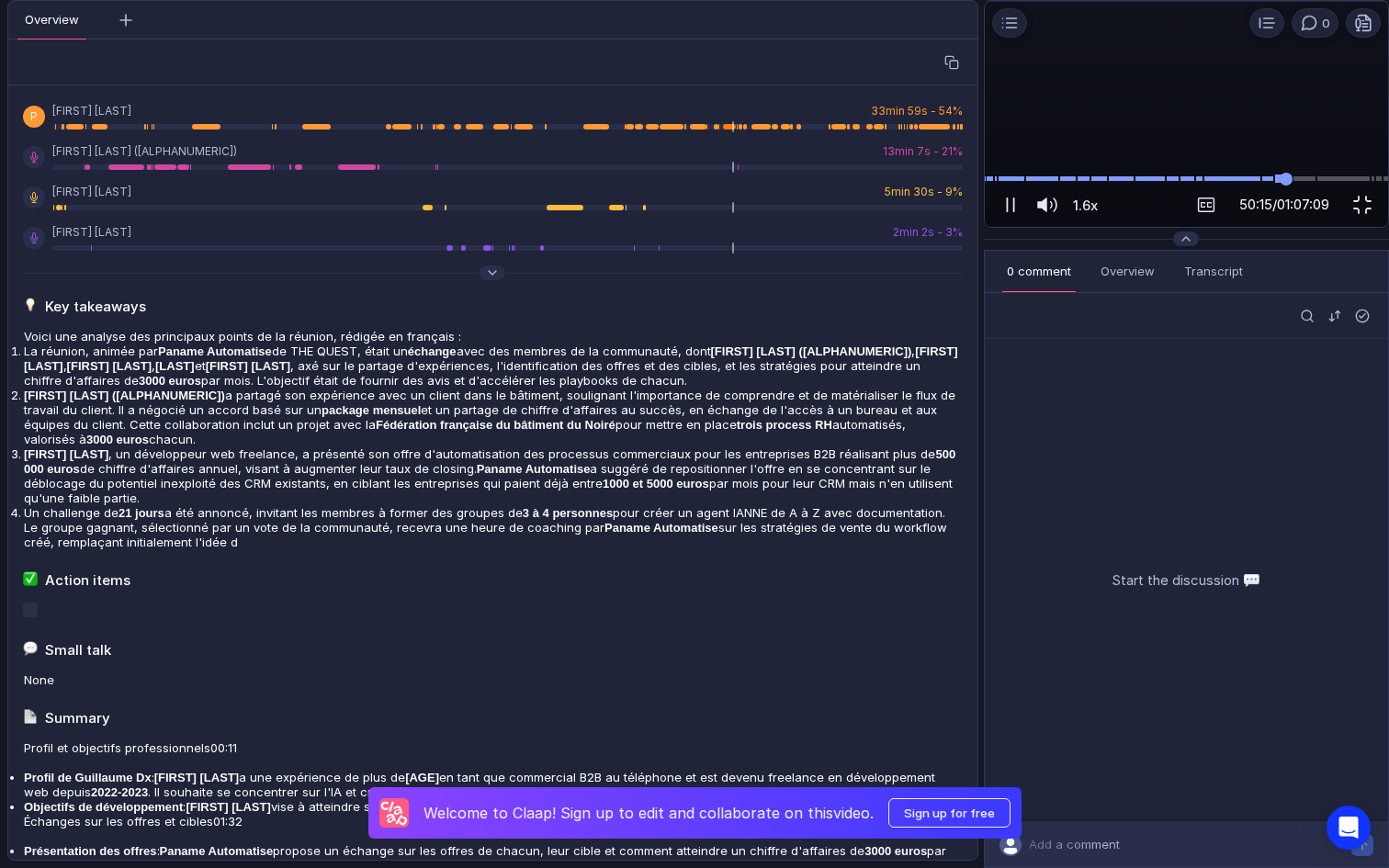 click at bounding box center [1678, 434] 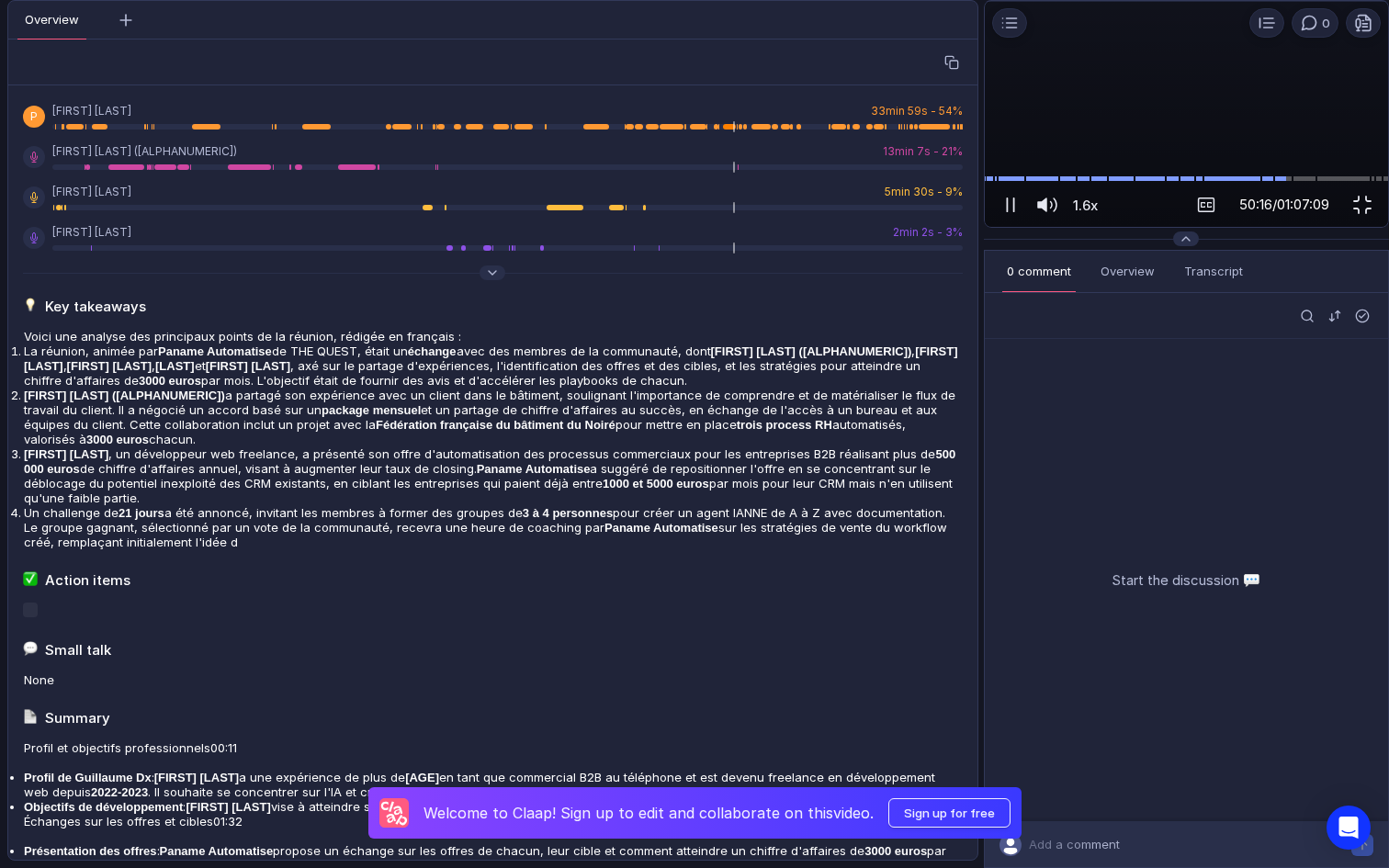 click at bounding box center [1678, 434] 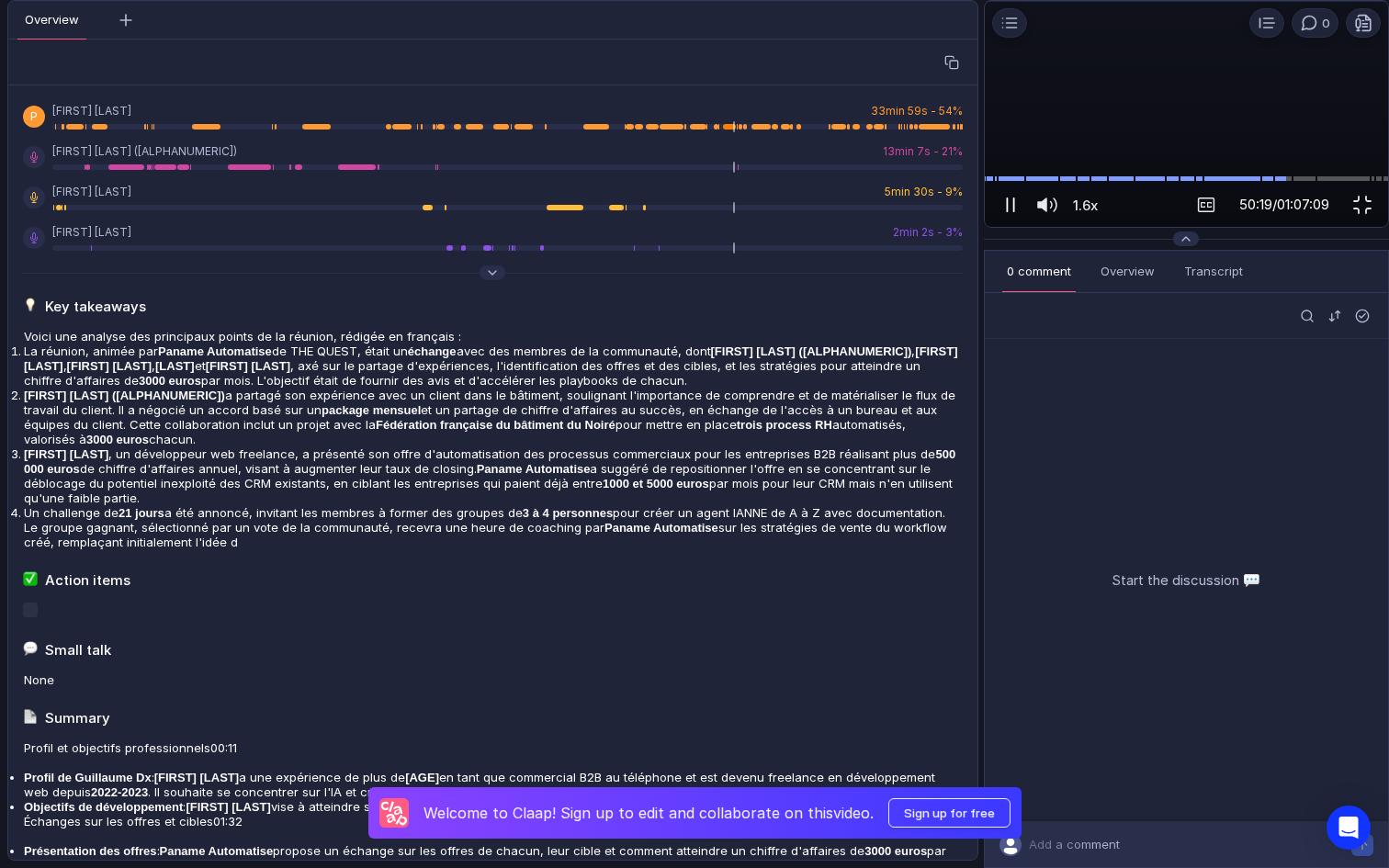 click at bounding box center (1011, 205) 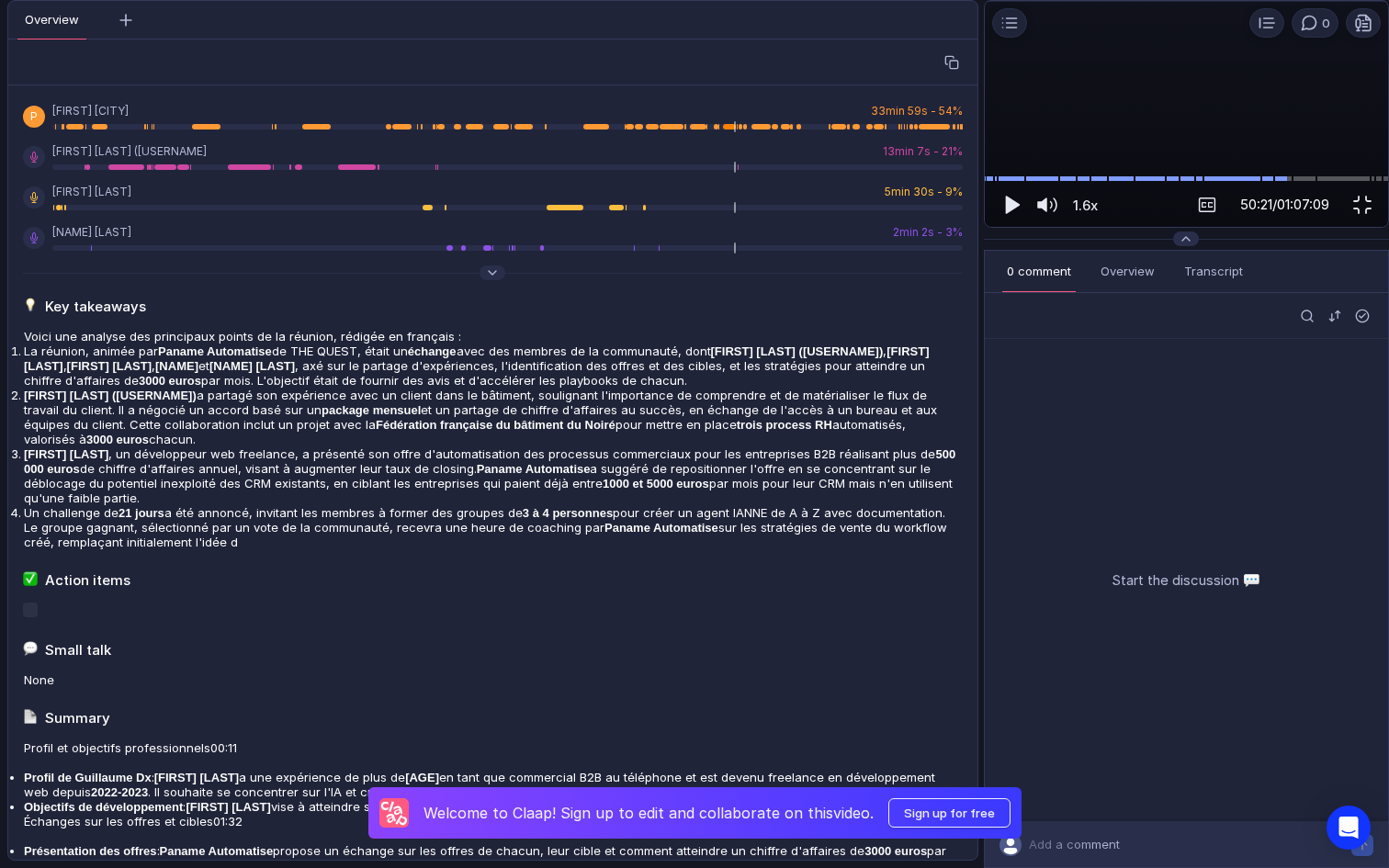 scroll, scrollTop: 0, scrollLeft: 0, axis: both 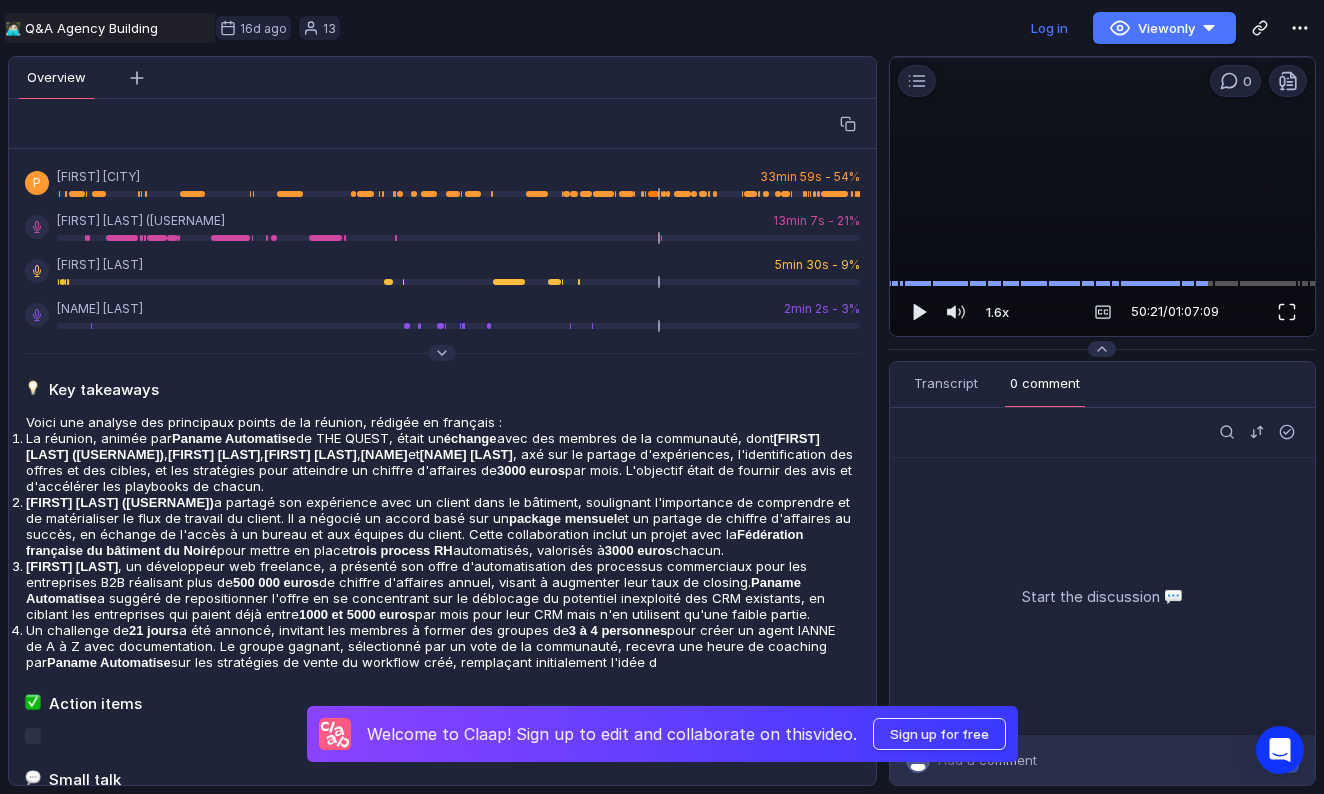 click at bounding box center (1287, 312) 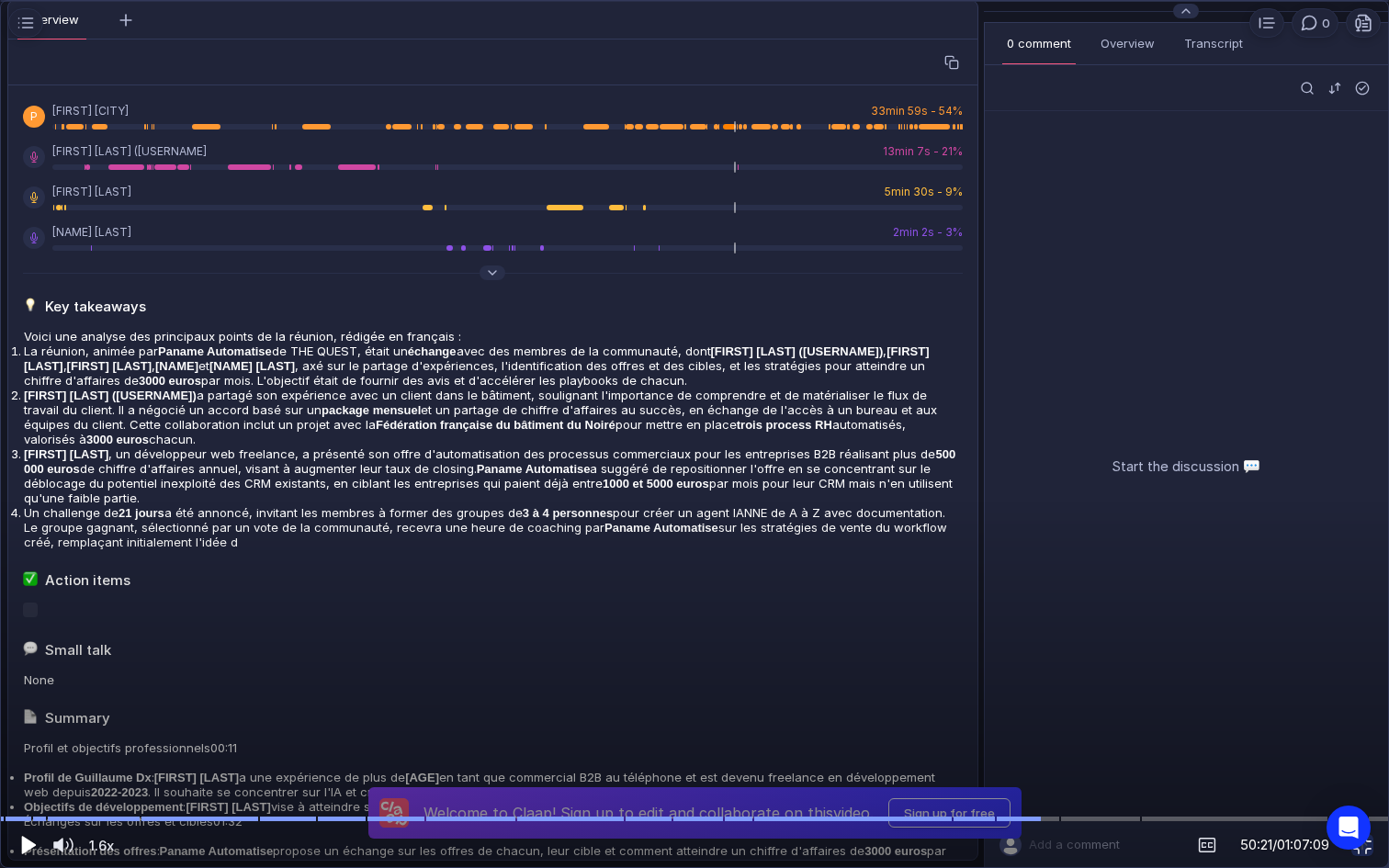 click at bounding box center [28, 845] 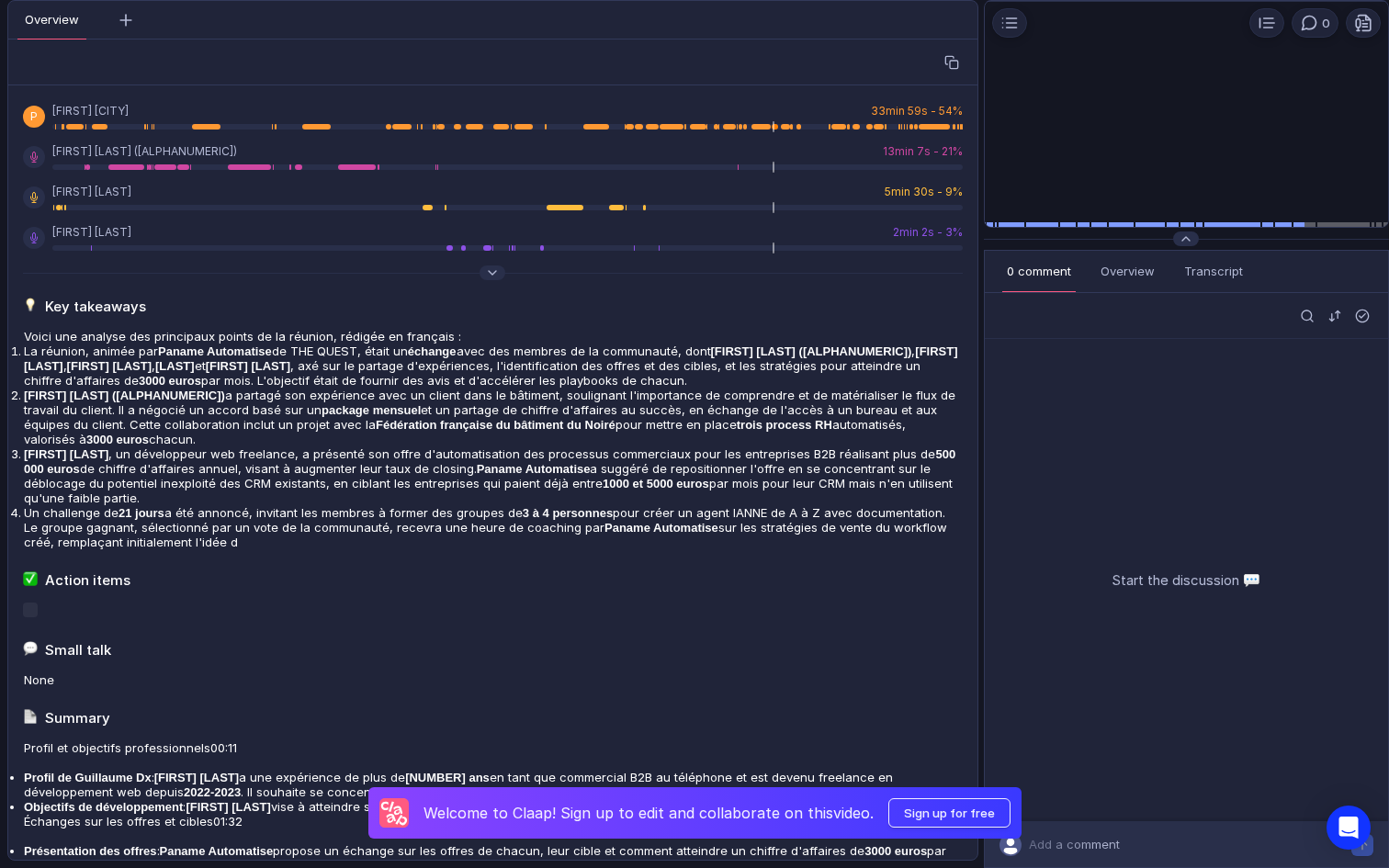 scroll, scrollTop: 0, scrollLeft: 0, axis: both 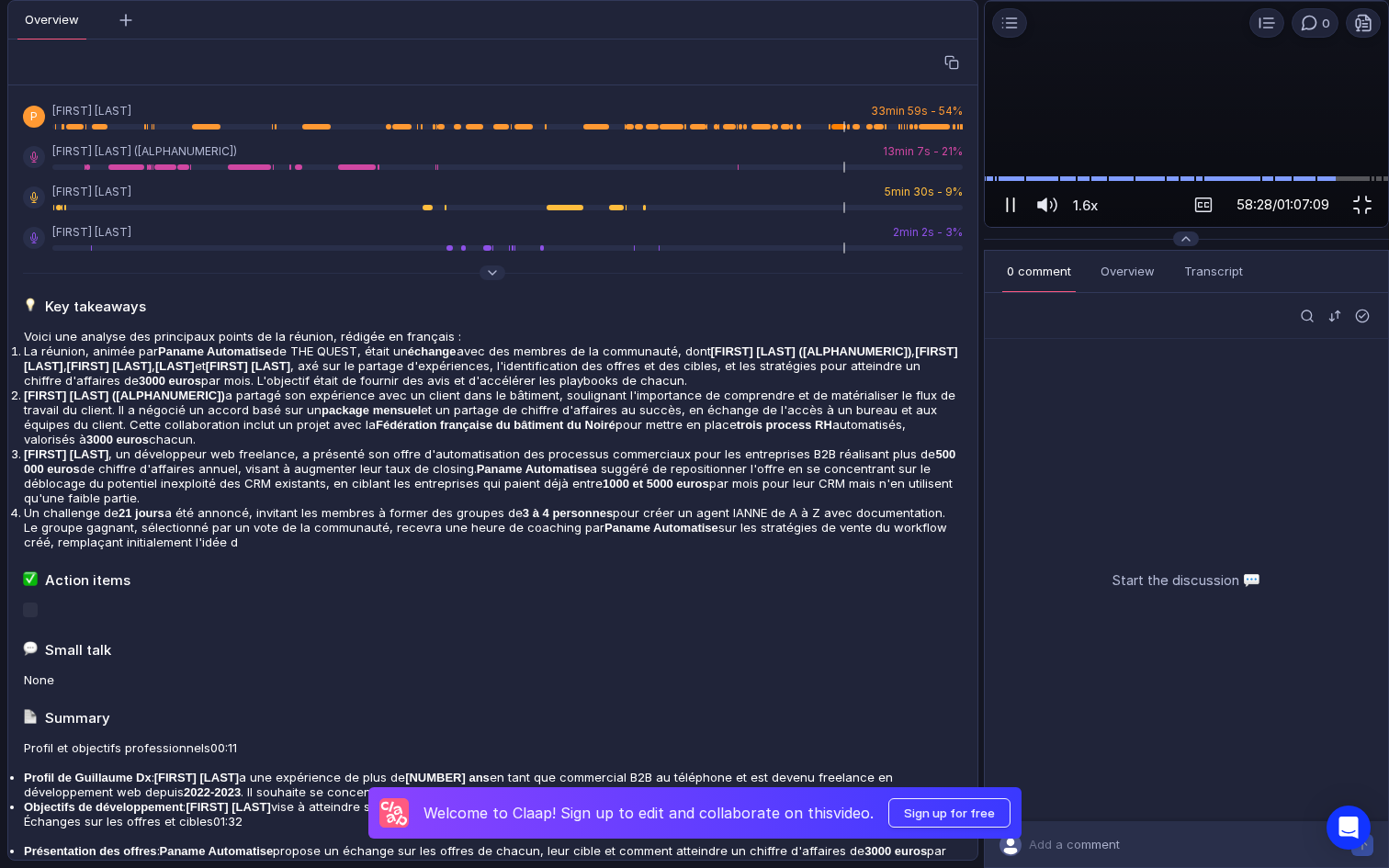 click at bounding box center (1011, 205) 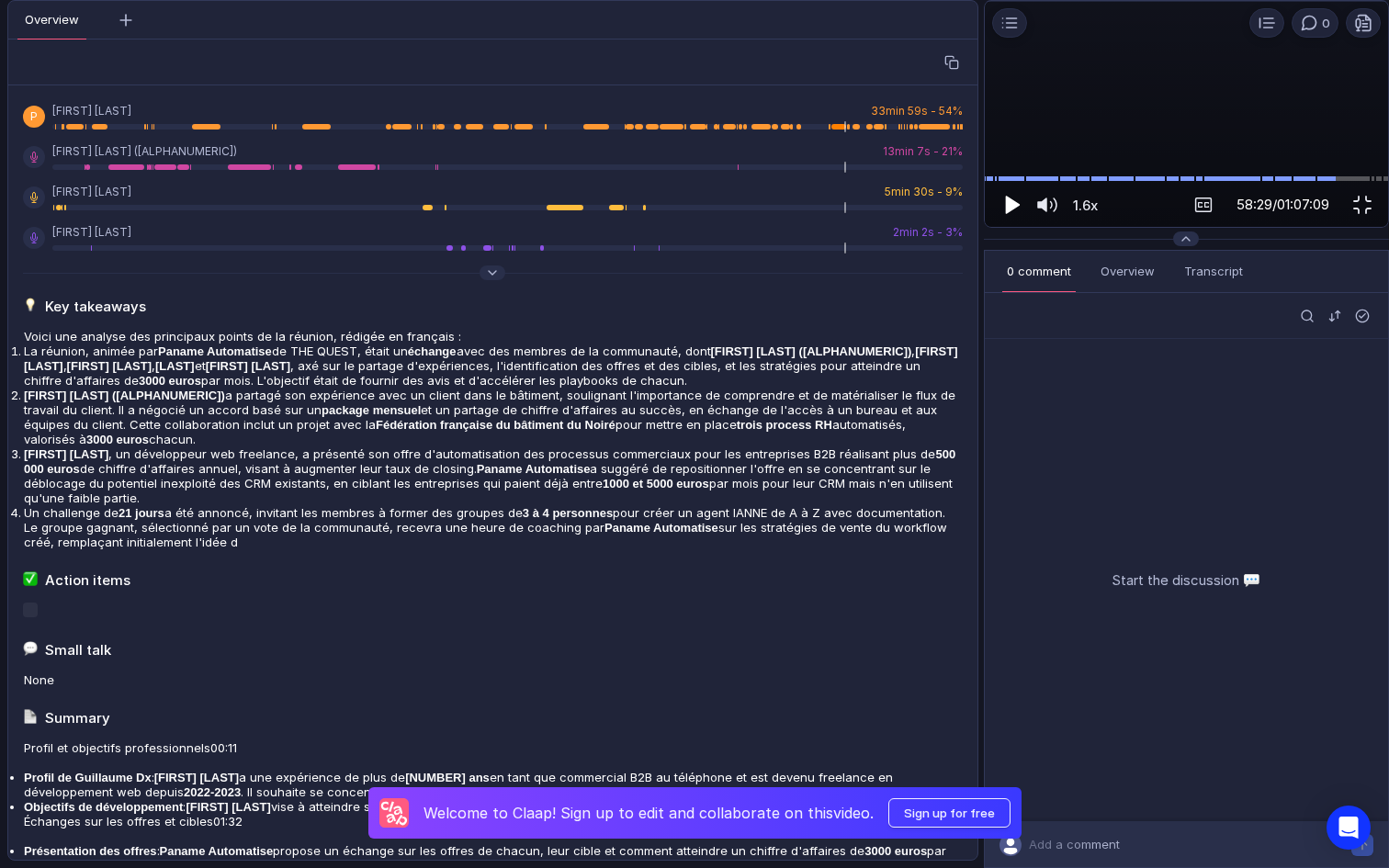 click at bounding box center (1011, 205) 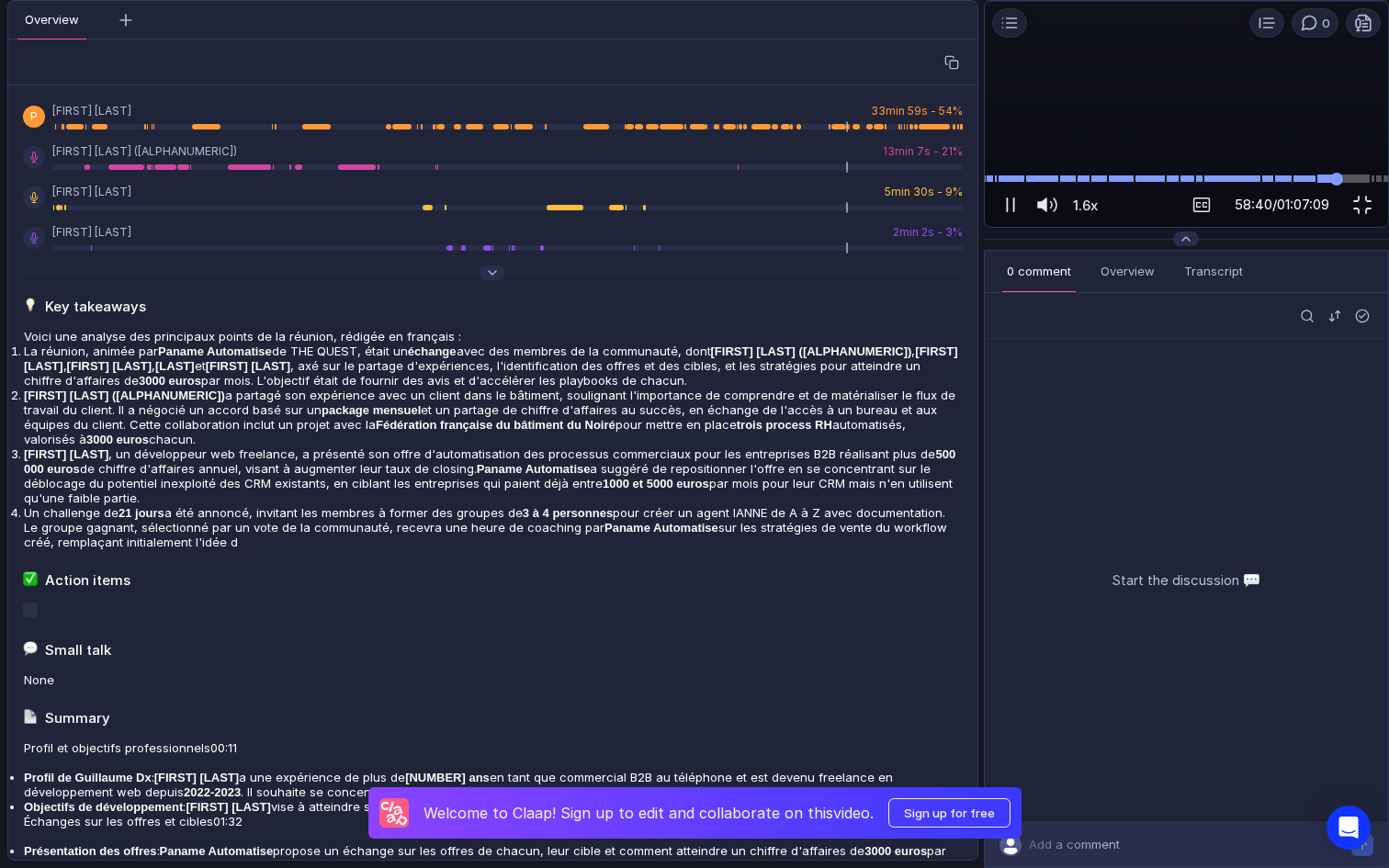 click at bounding box center [1186, 178] 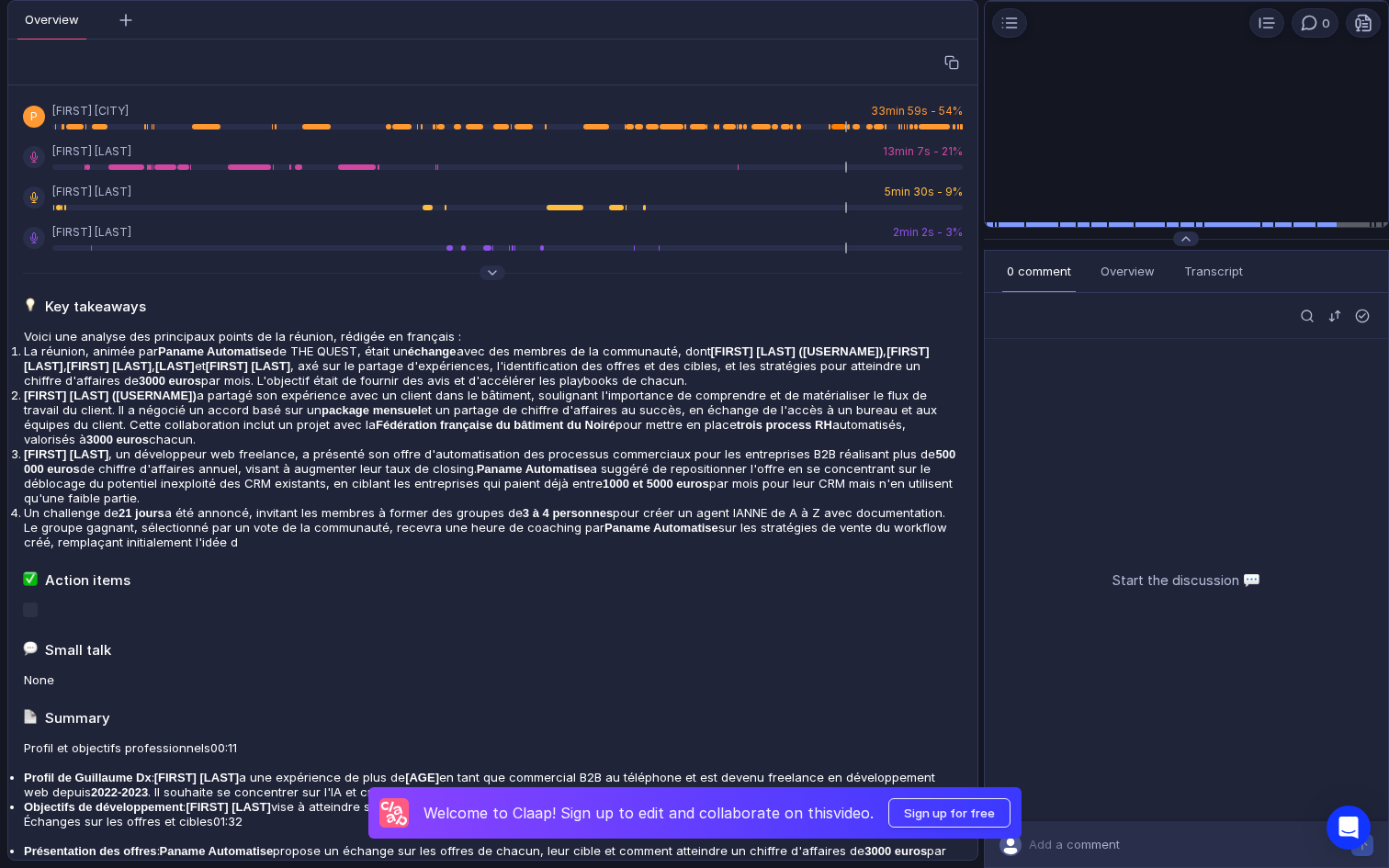 scroll, scrollTop: 0, scrollLeft: 0, axis: both 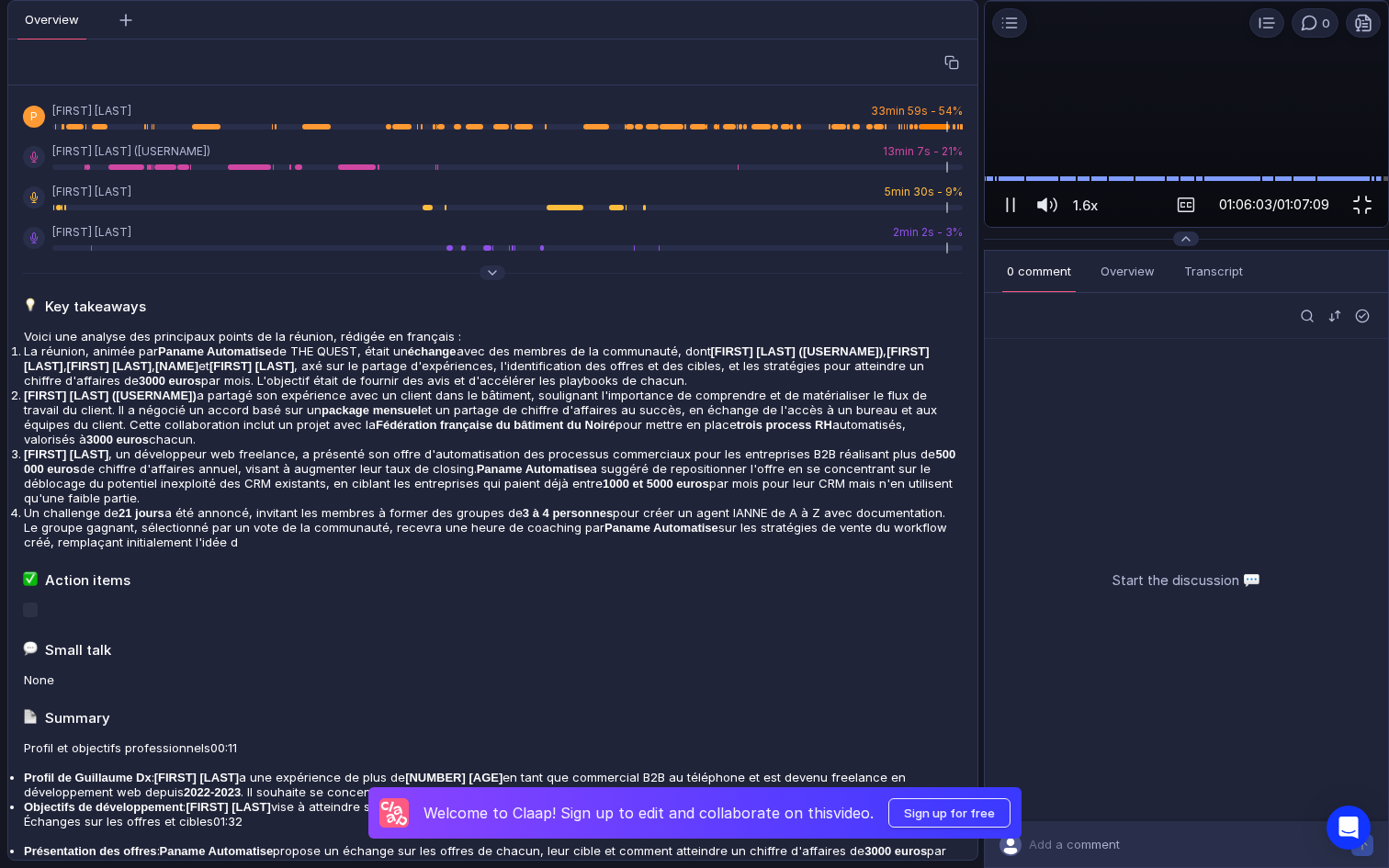 click at bounding box center (1678, 434) 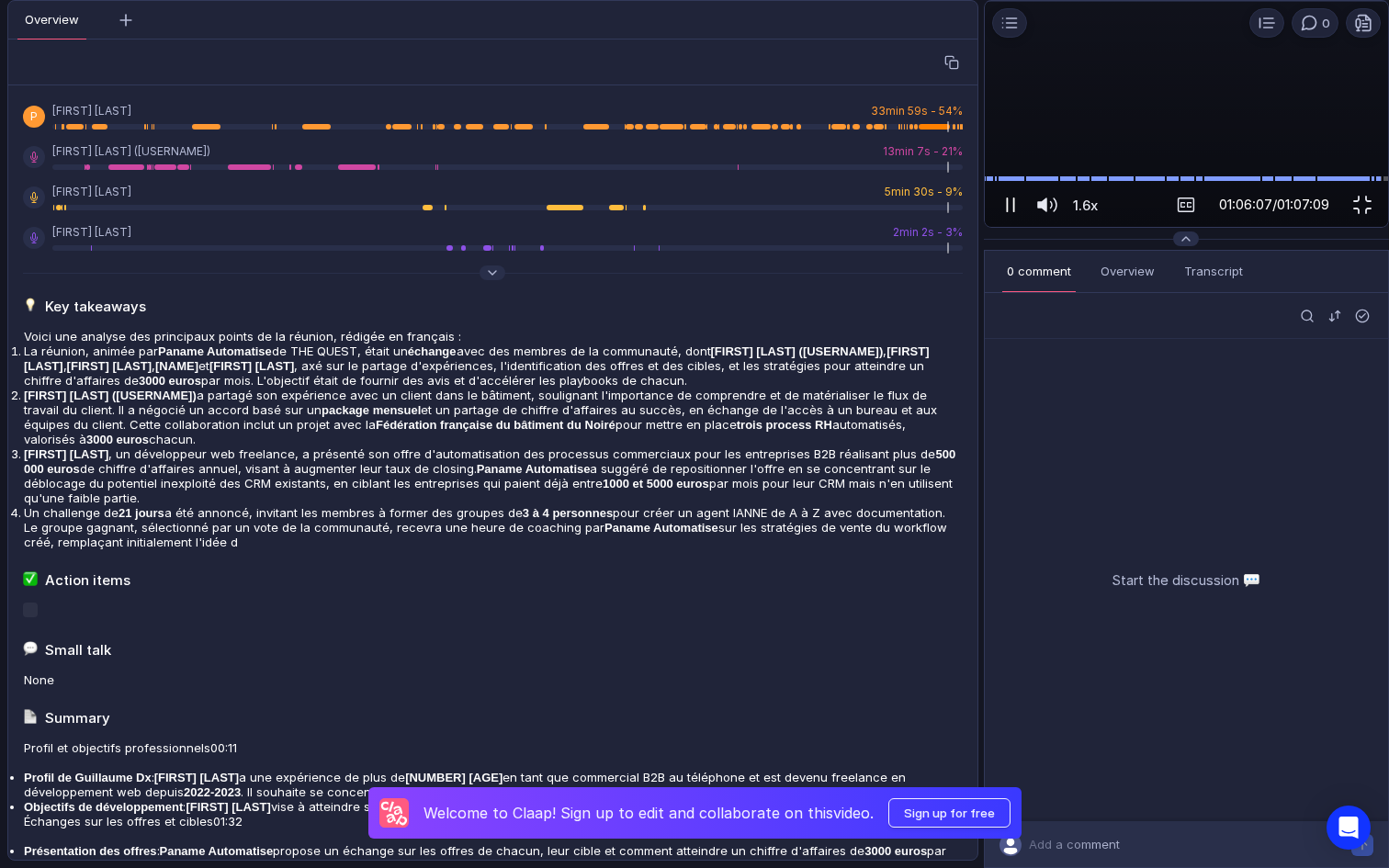 click at bounding box center (1011, 205) 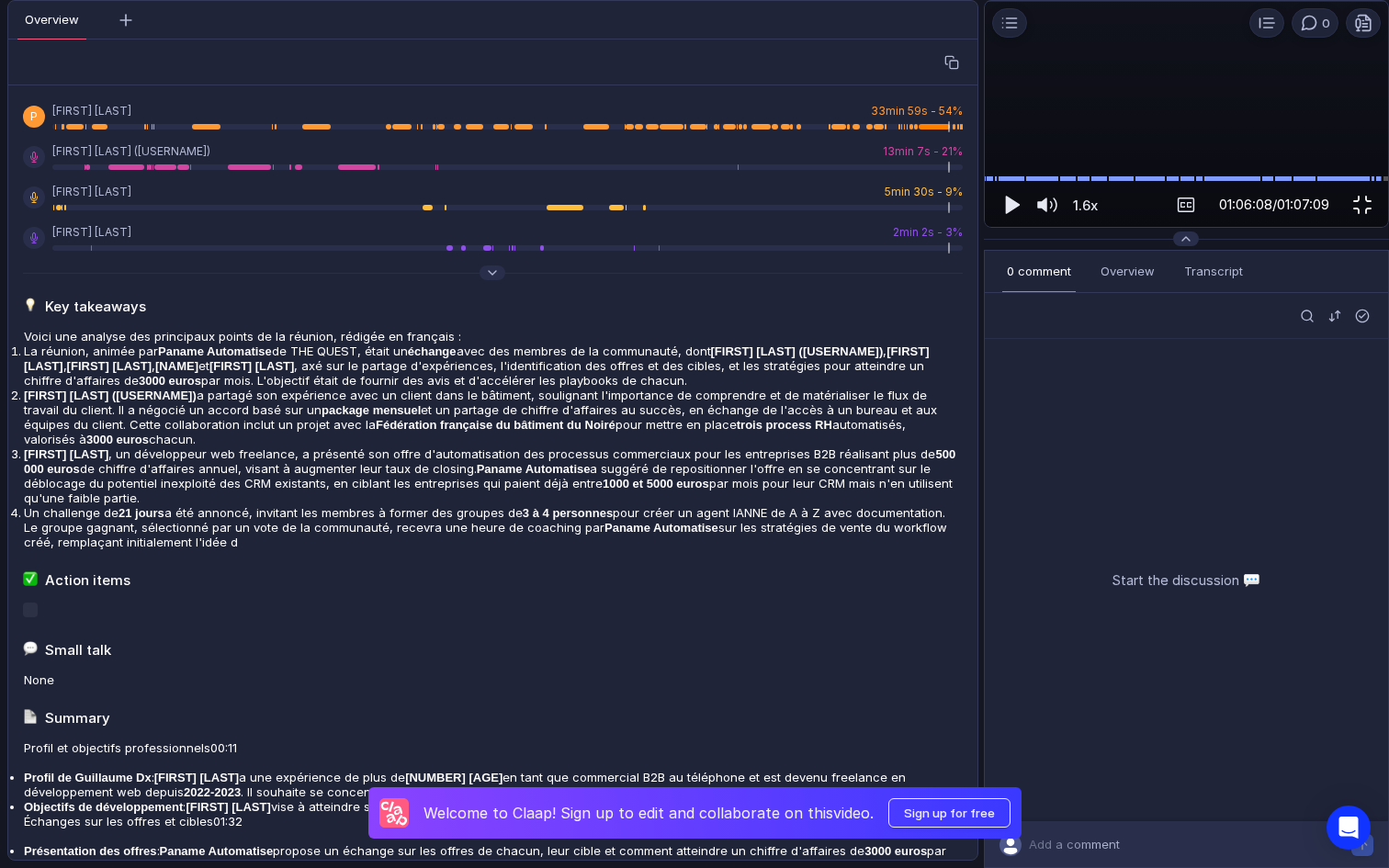 click at bounding box center [1362, 205] 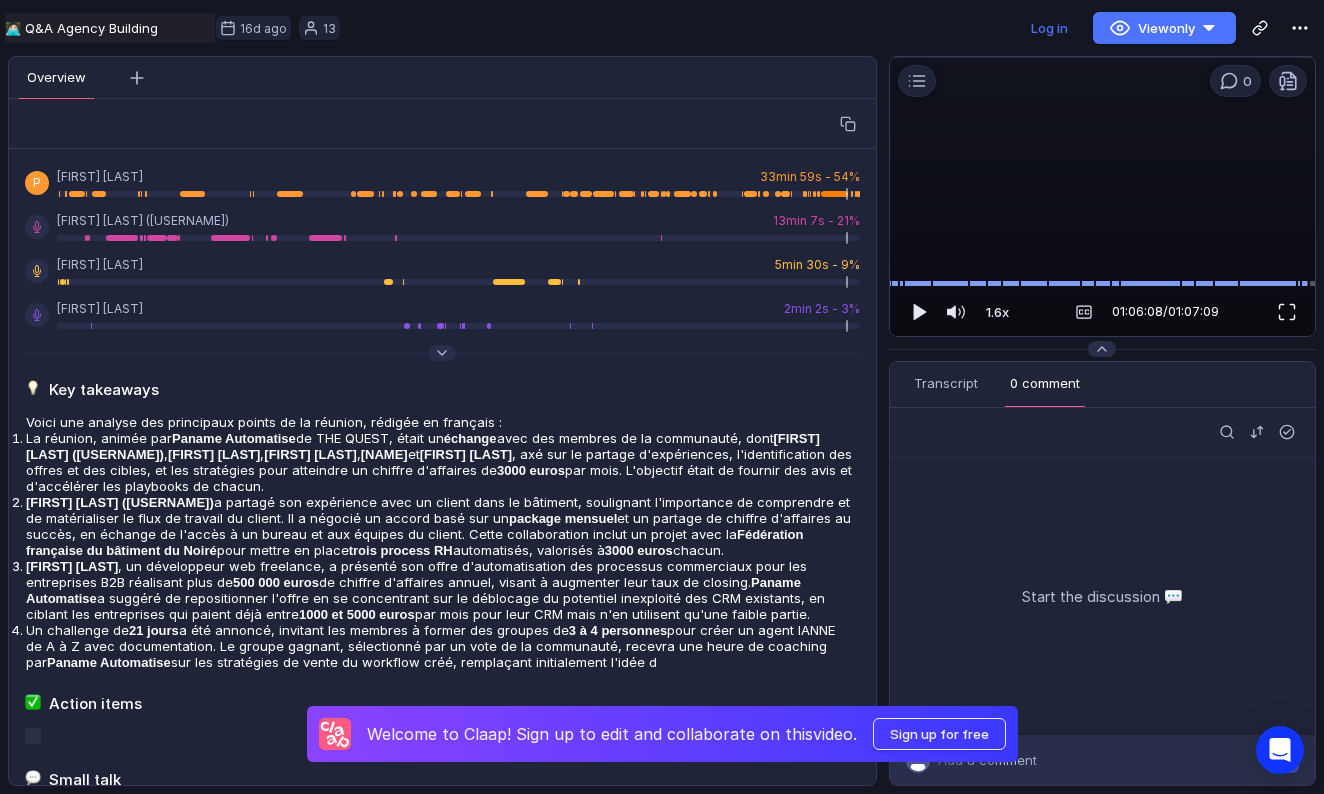 click at bounding box center (1287, 311) 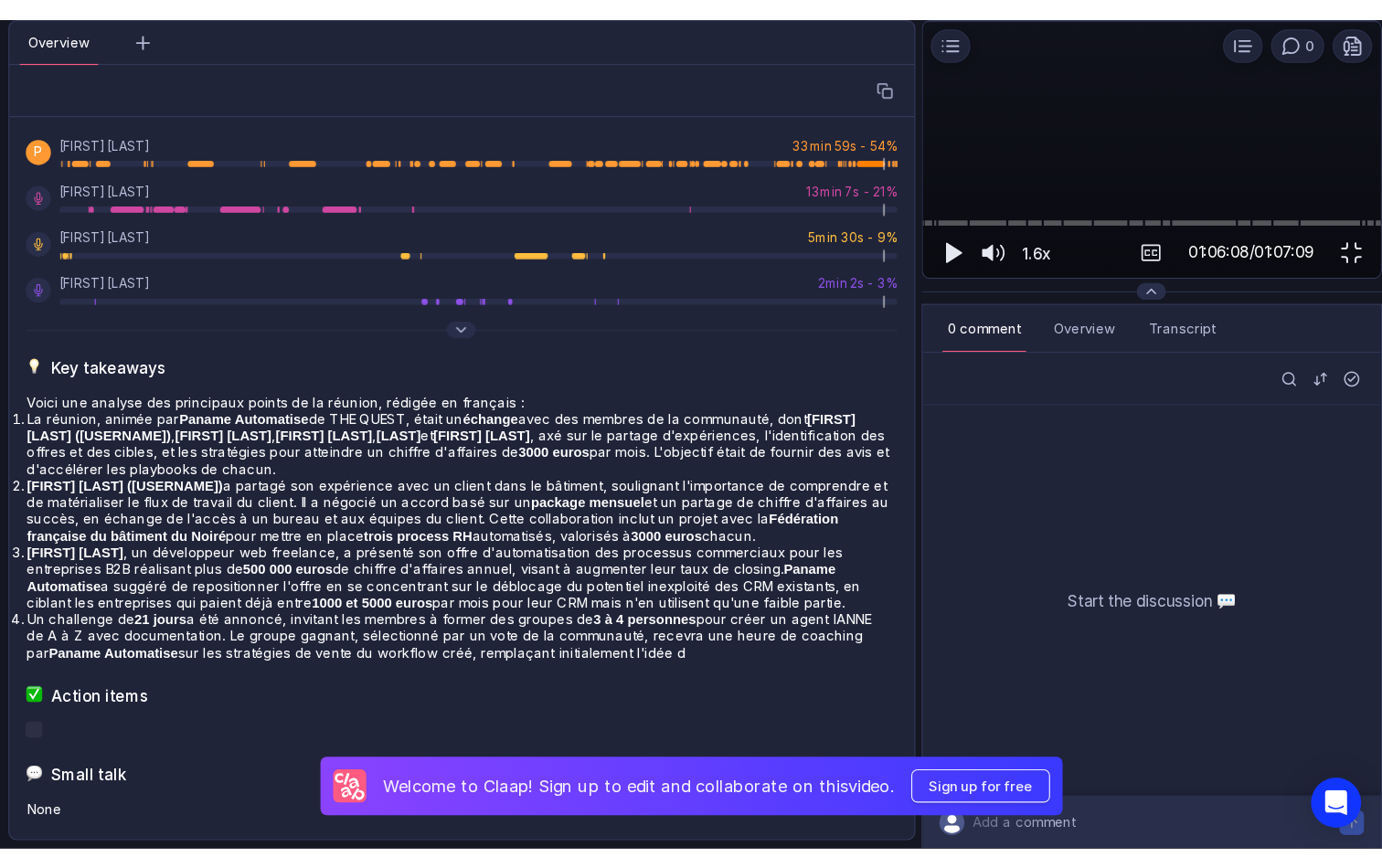 scroll, scrollTop: 0, scrollLeft: 0, axis: both 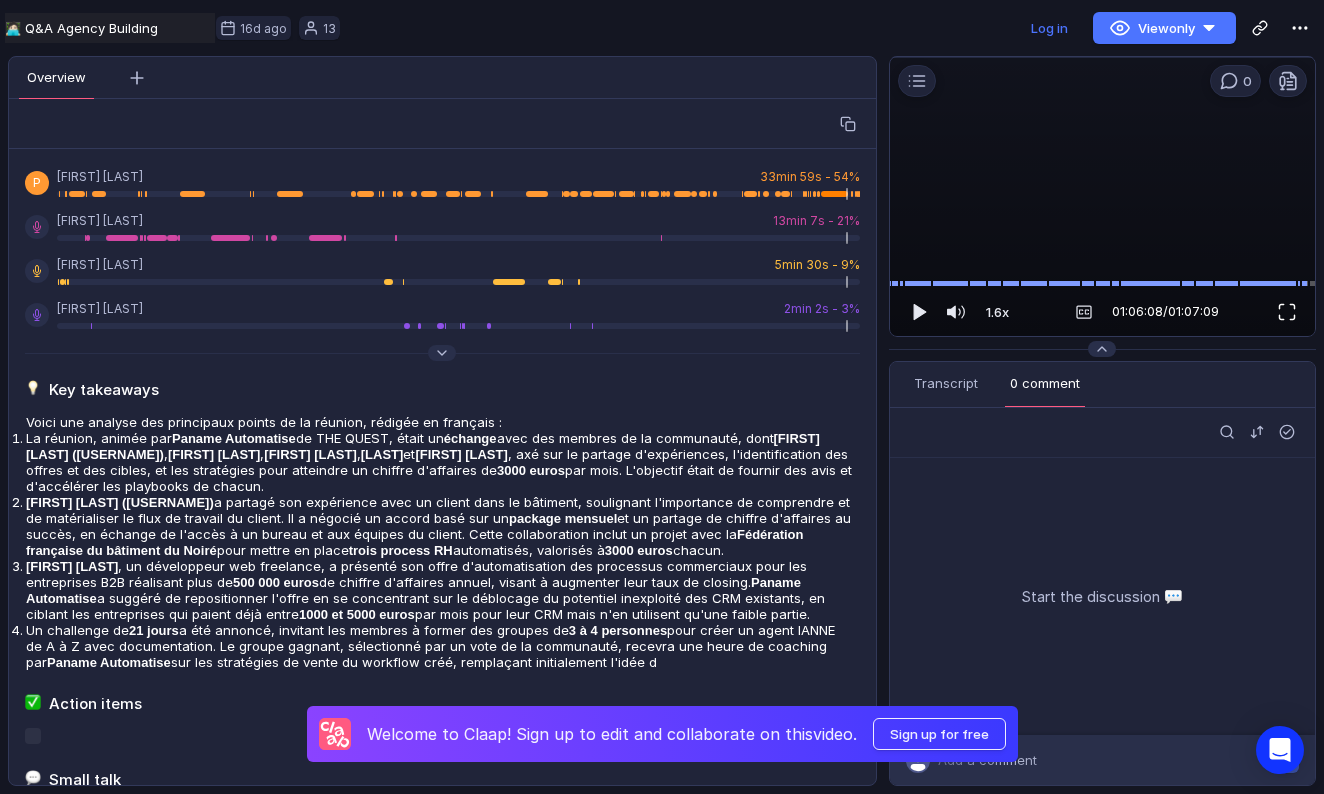 click at bounding box center (1287, 311) 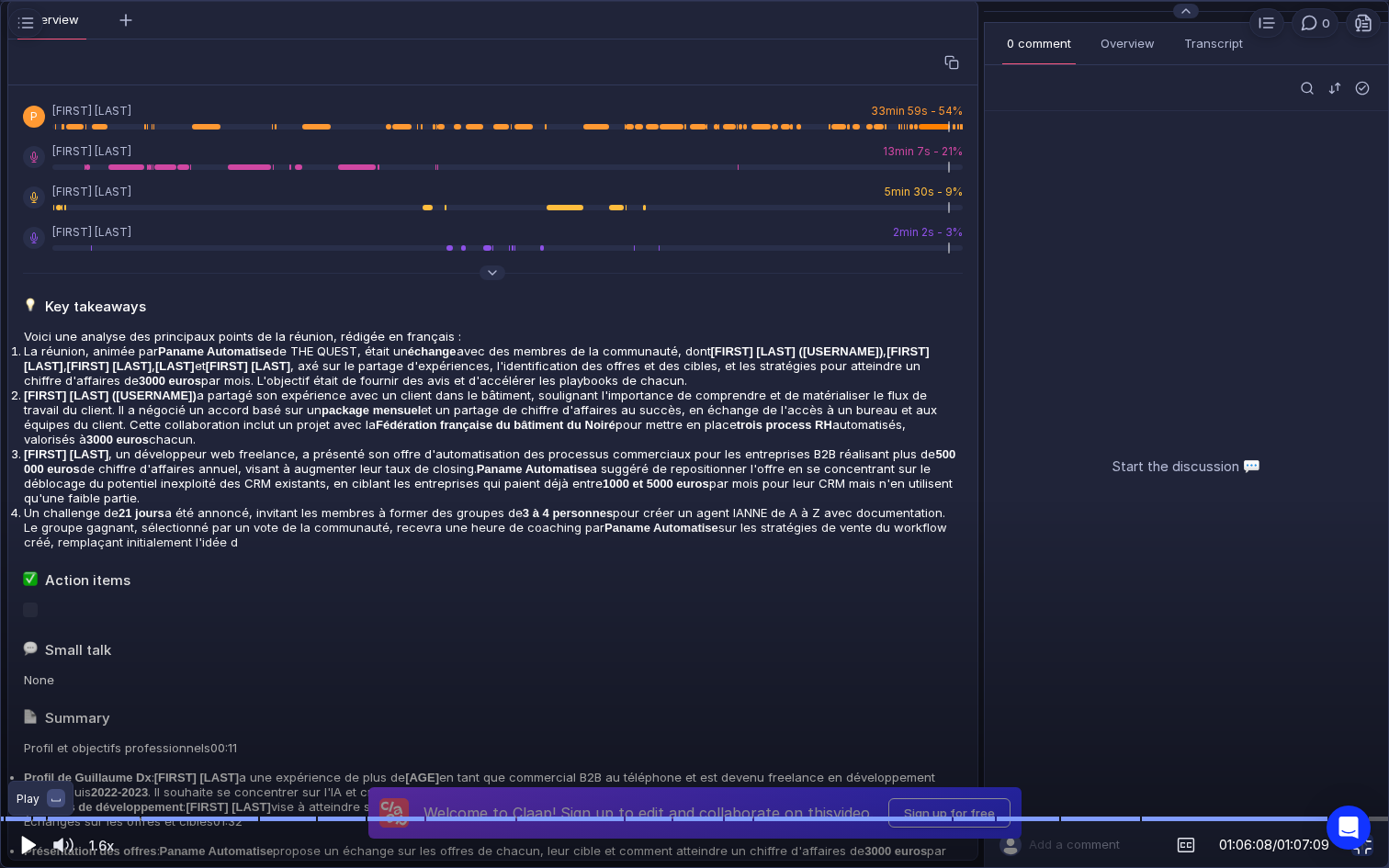 click at bounding box center [27, 845] 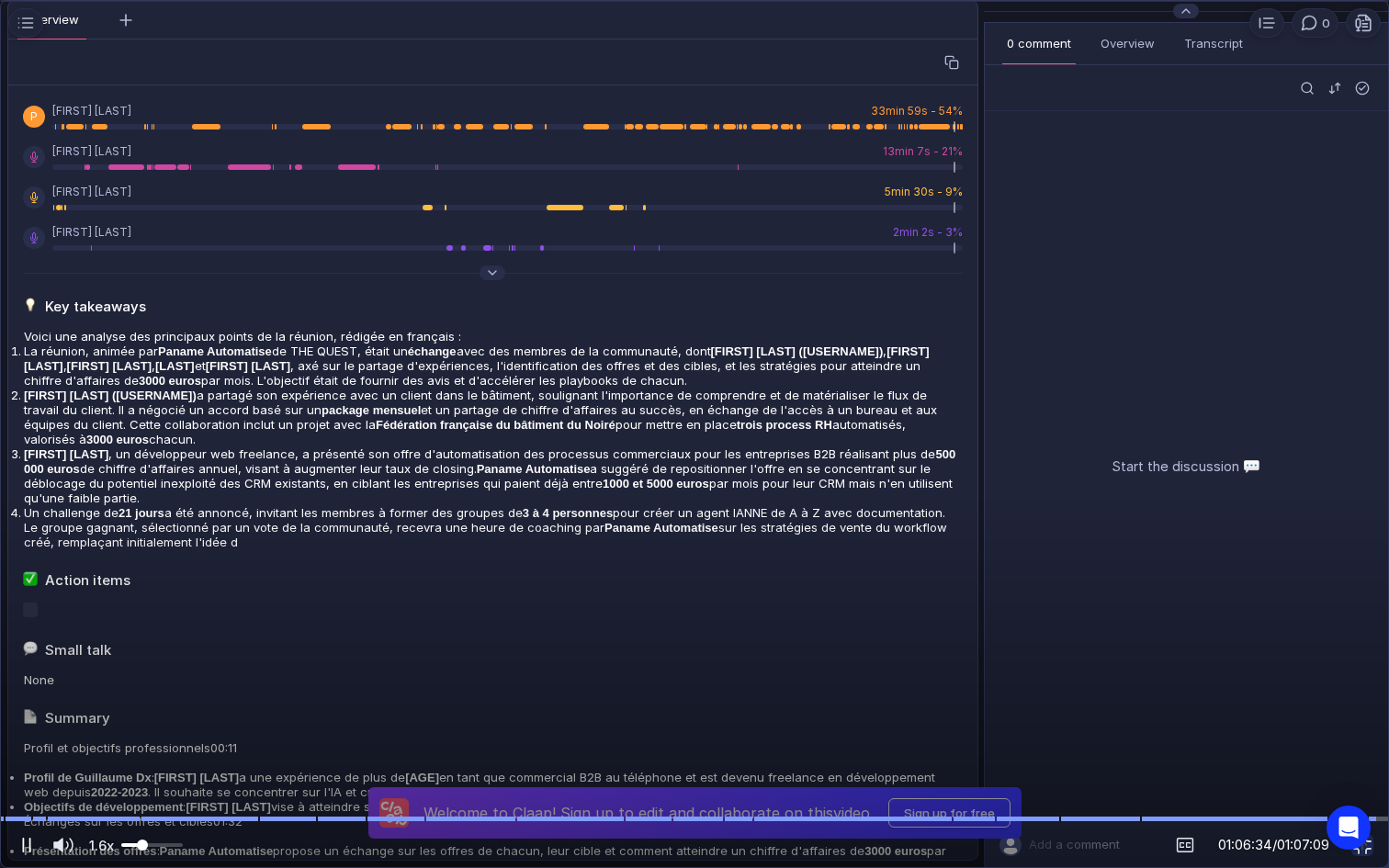click at bounding box center [23, 845] 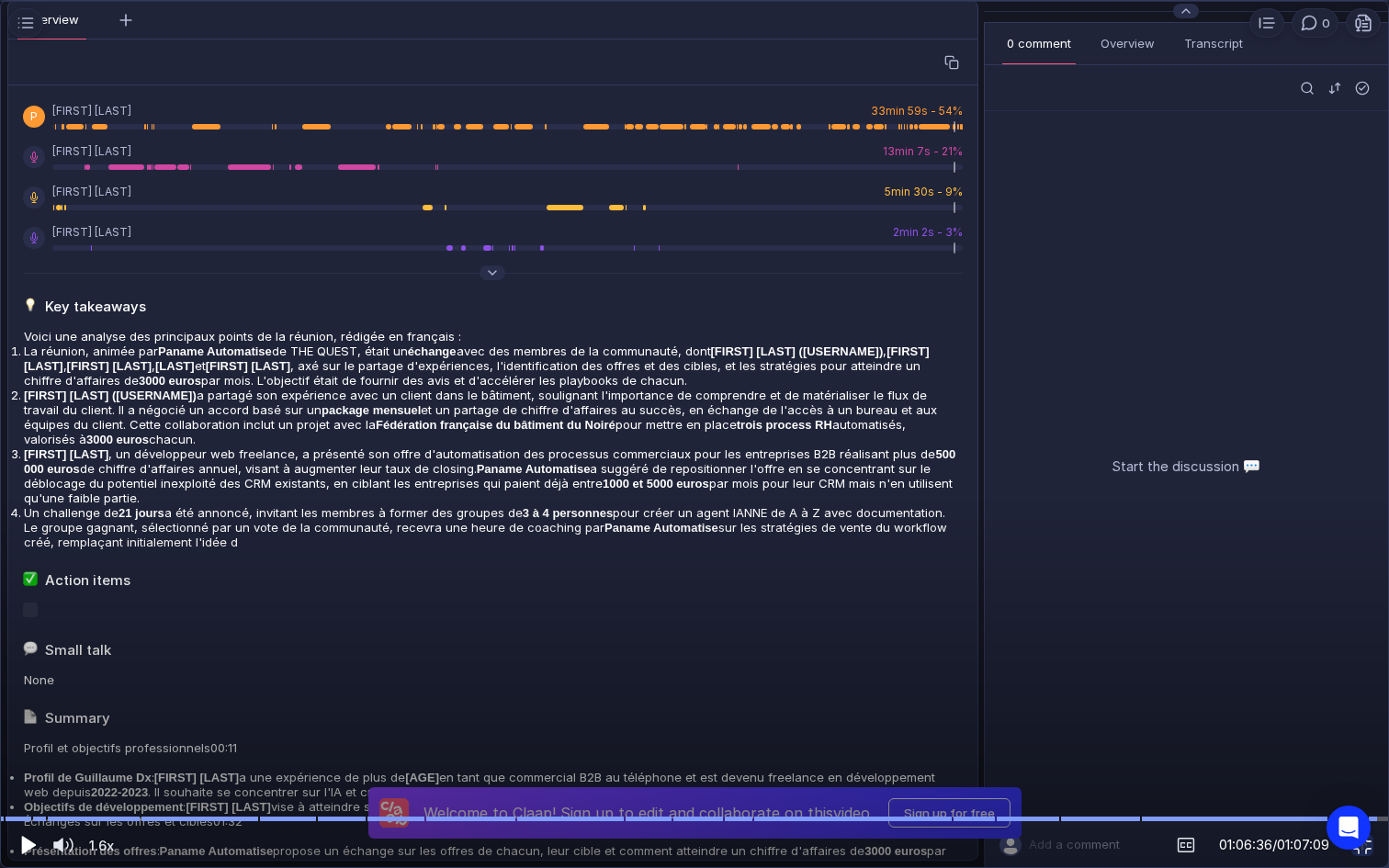 click at bounding box center (28, 845) 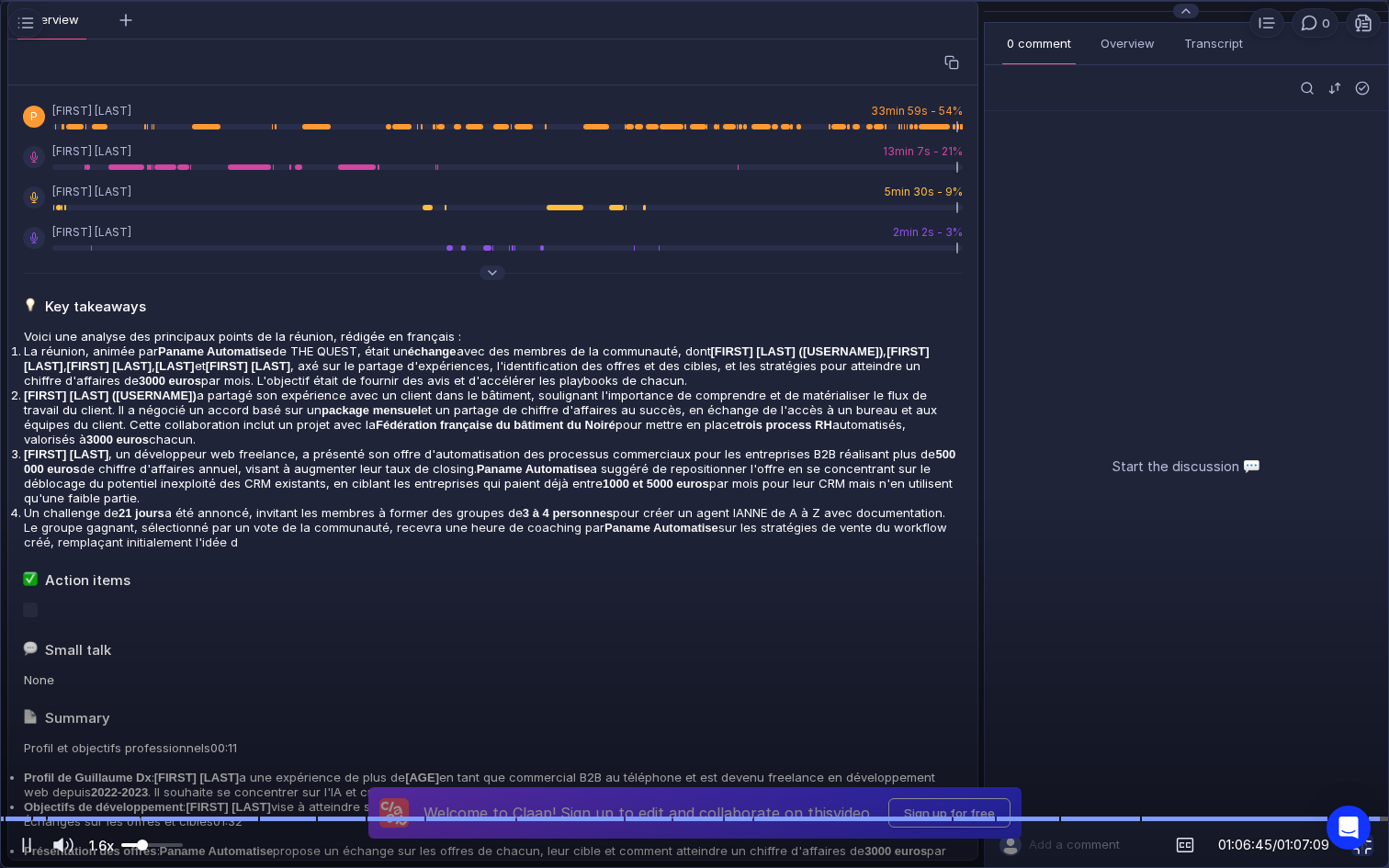 drag, startPoint x: 100, startPoint y: 845, endPoint x: 118, endPoint y: 844, distance: 18.027756 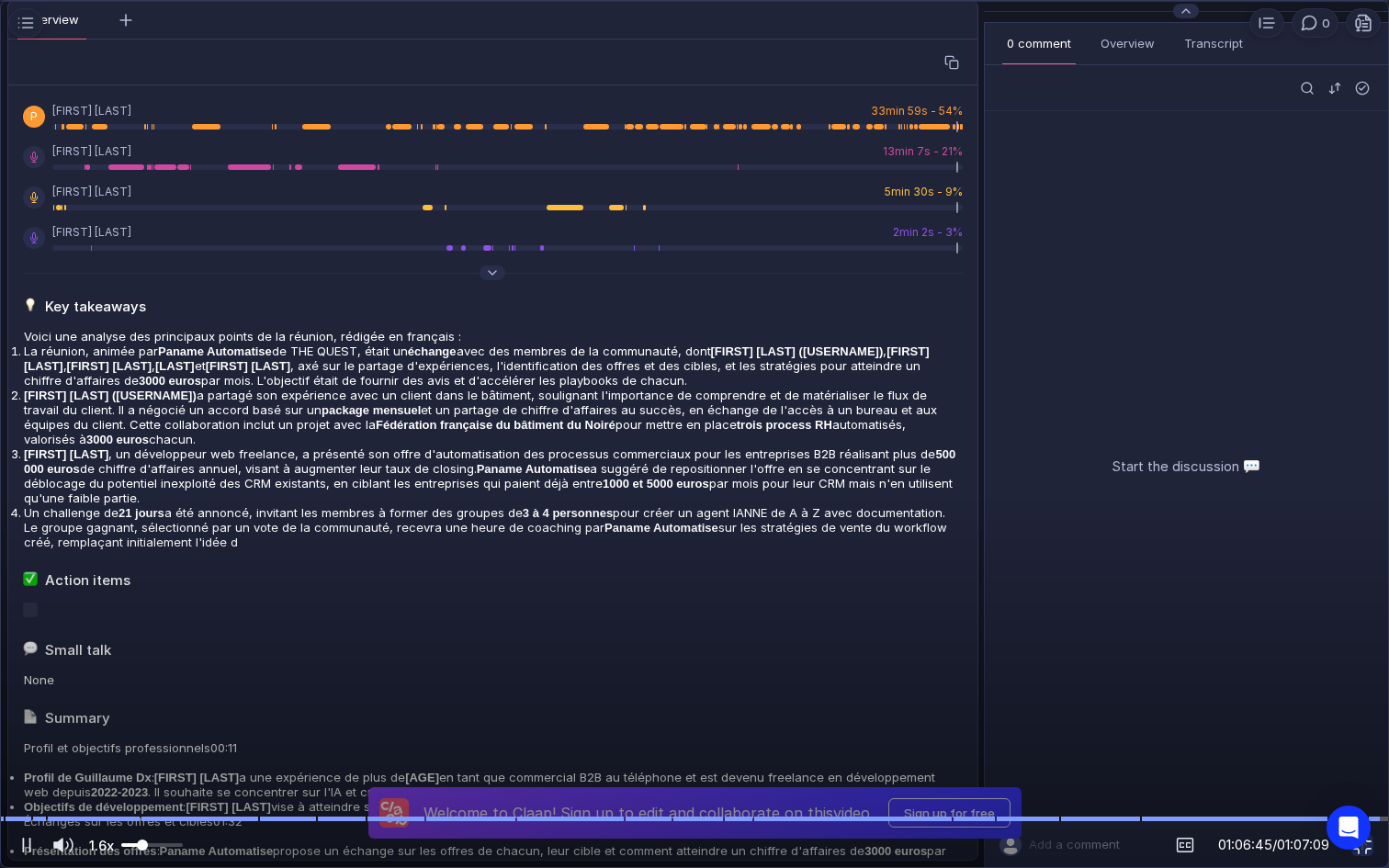 click on "1.6x" at bounding box center (101, 845) 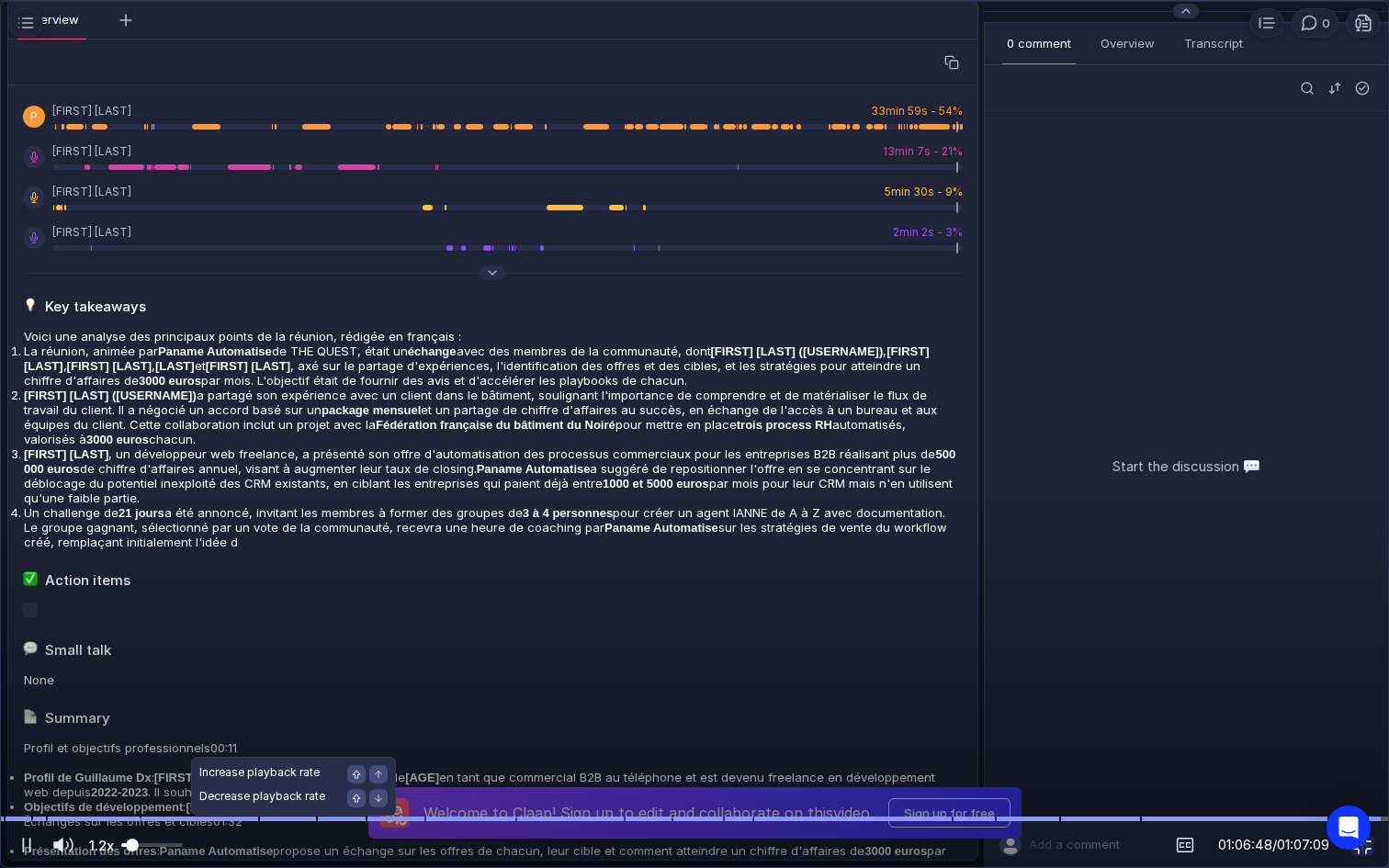click at bounding box center (132, 845) 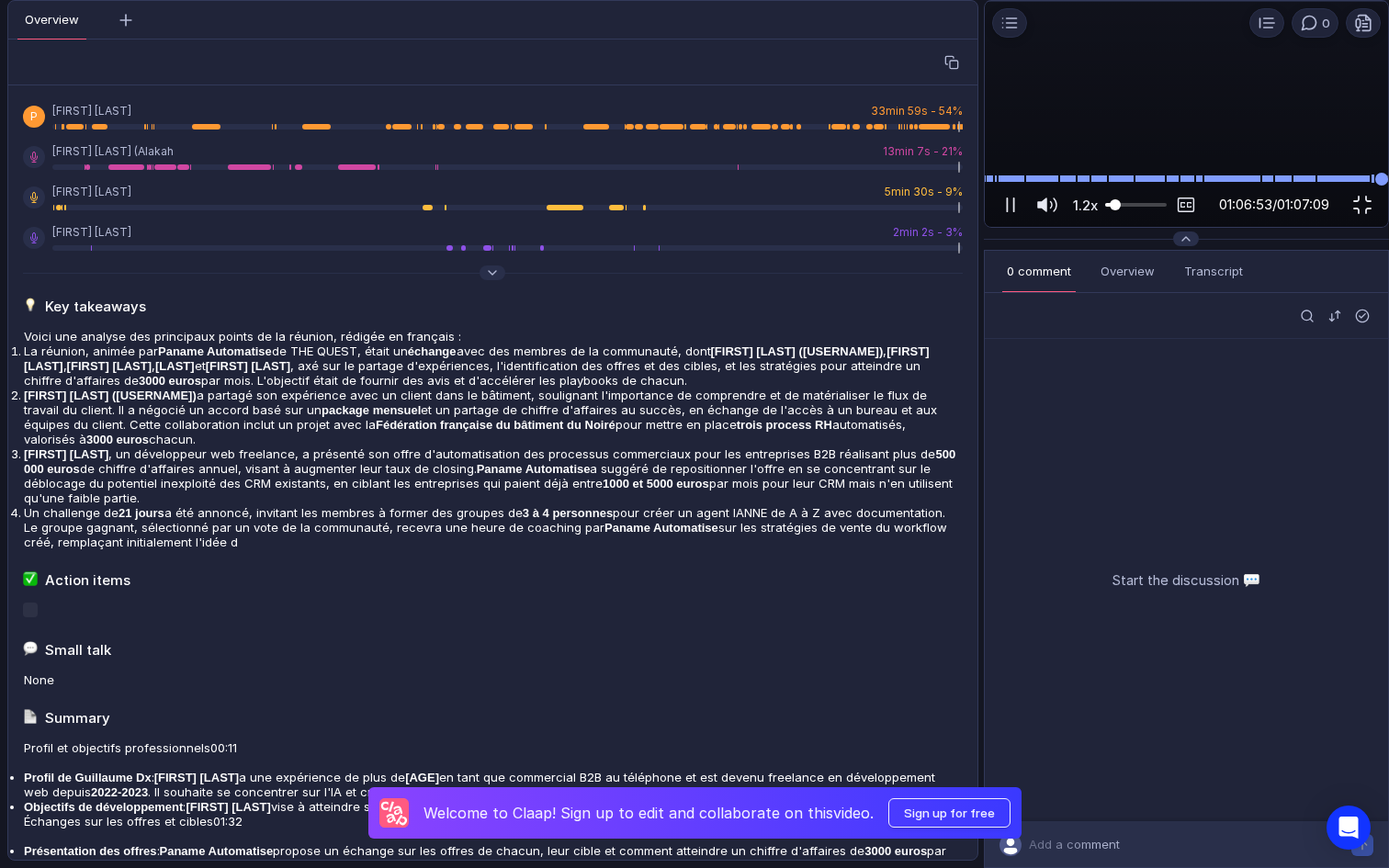 scroll, scrollTop: 0, scrollLeft: 0, axis: both 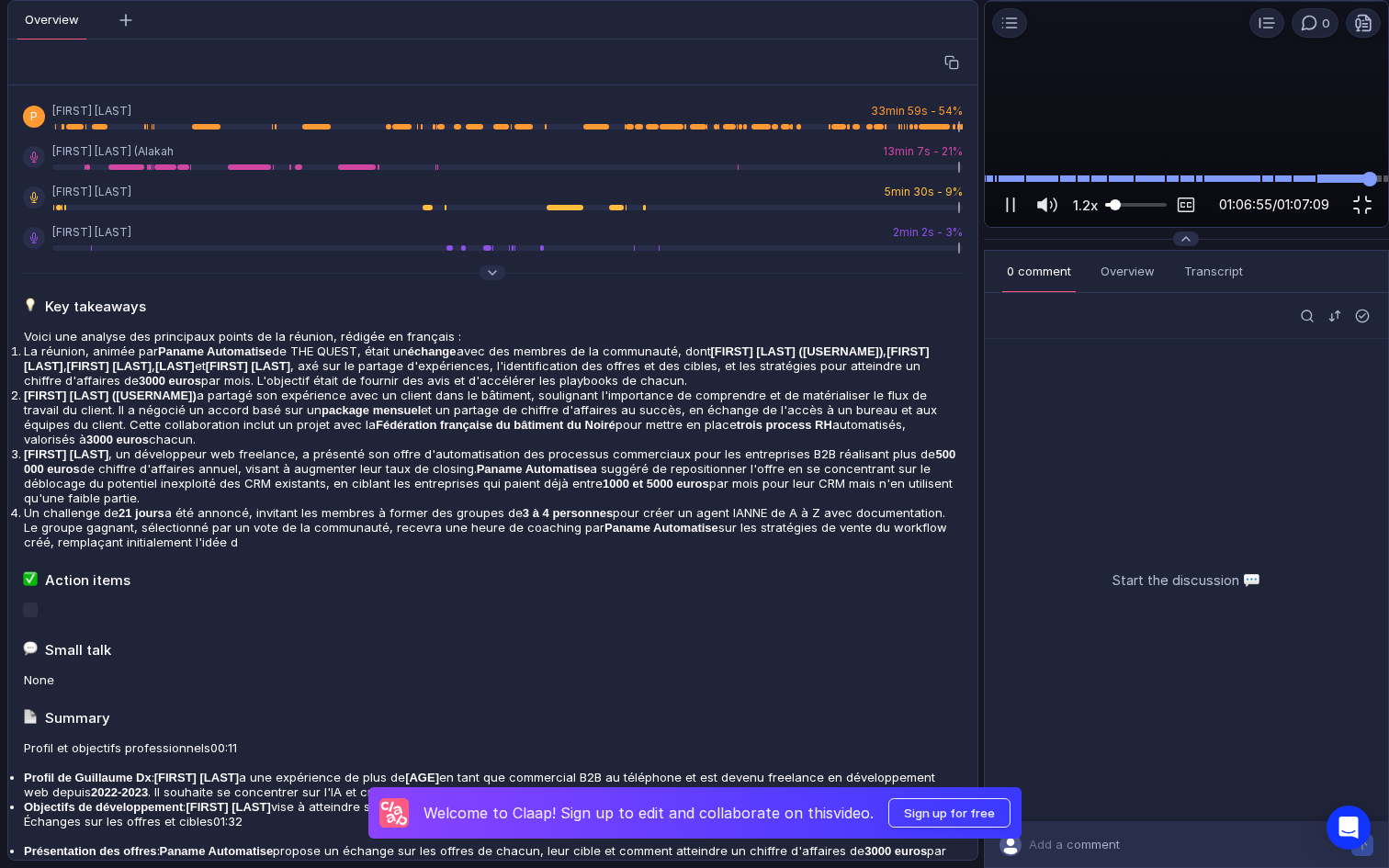 click at bounding box center (1186, 178) 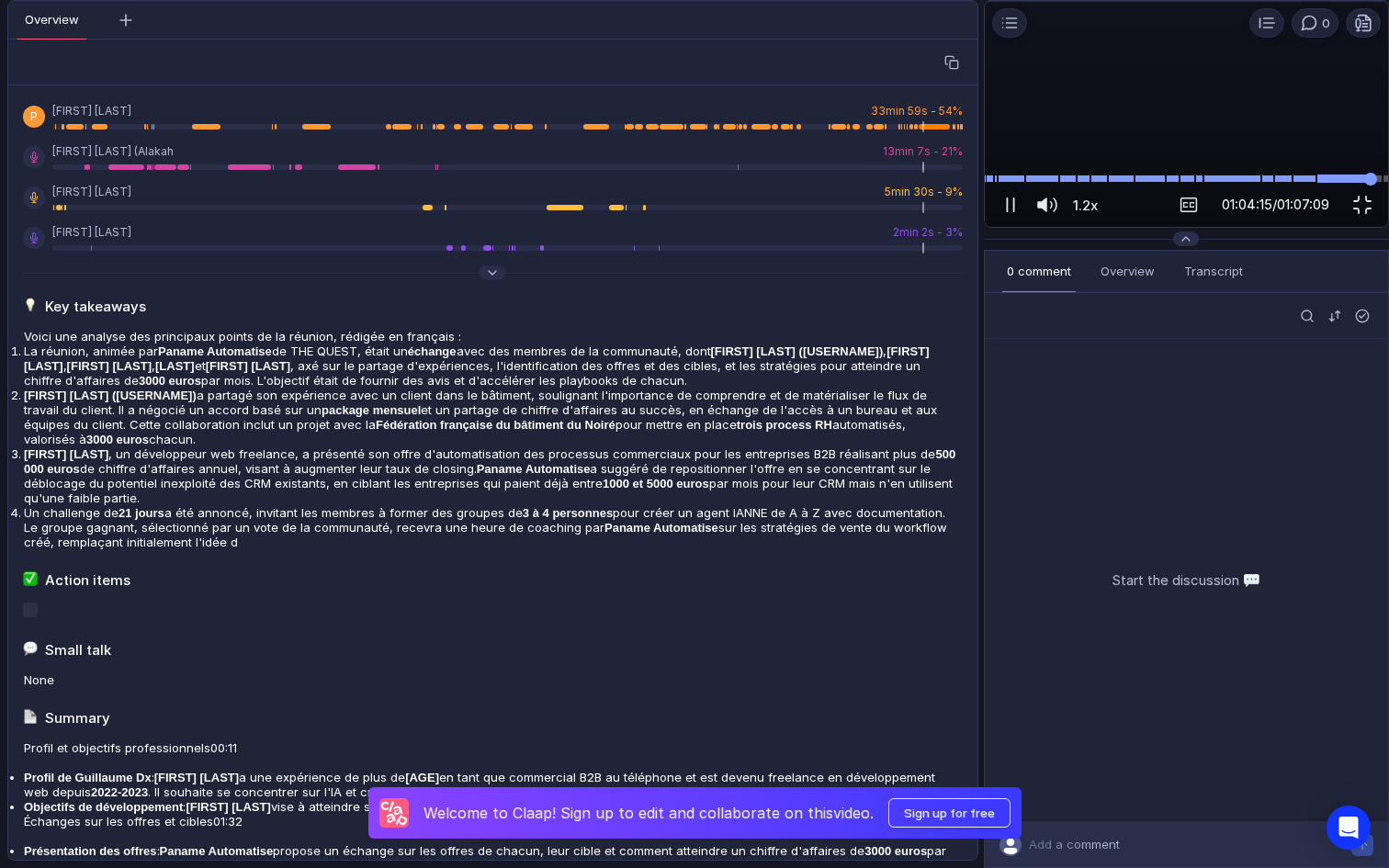 click at bounding box center (1186, 178) 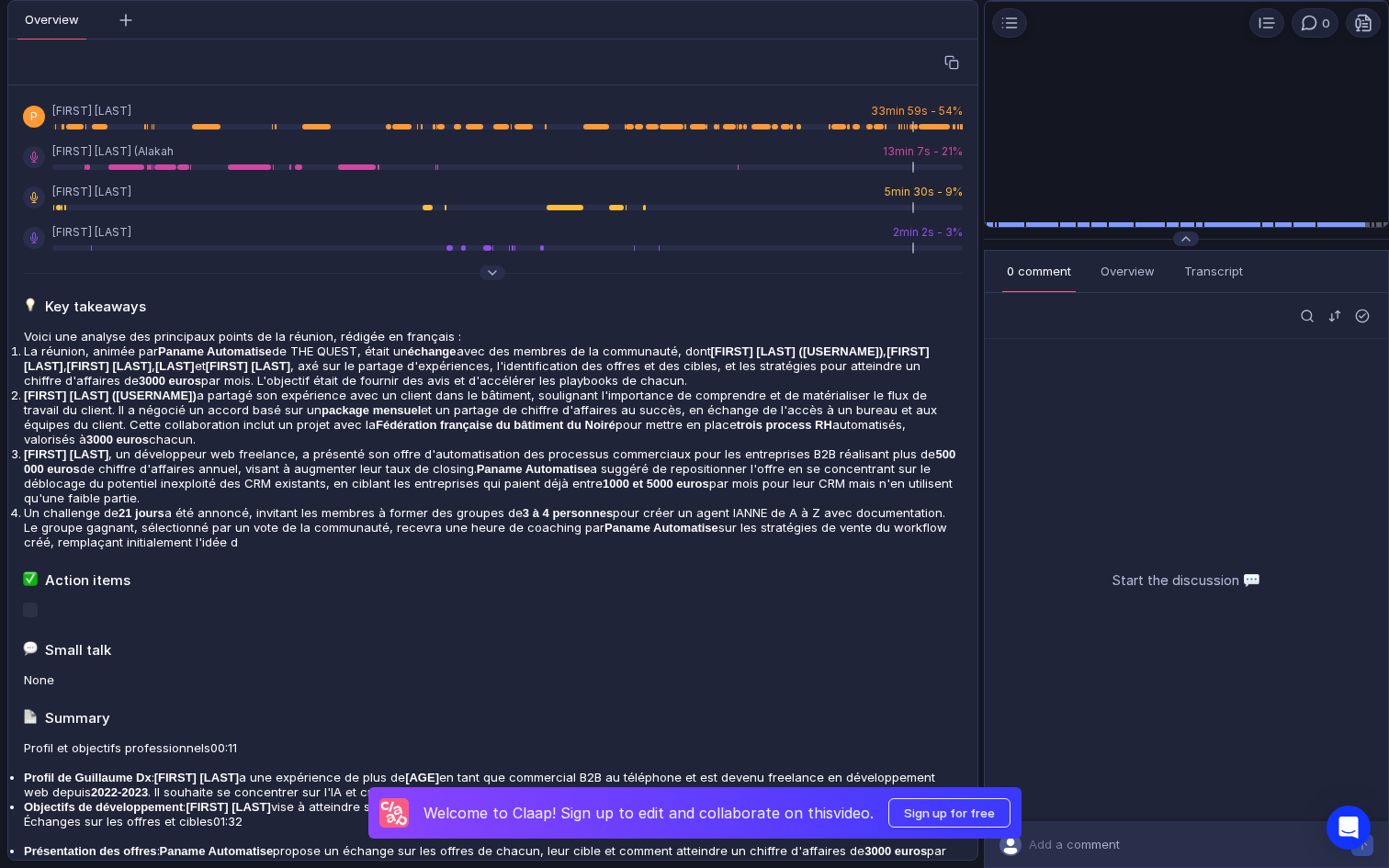 click at bounding box center (1678, 434) 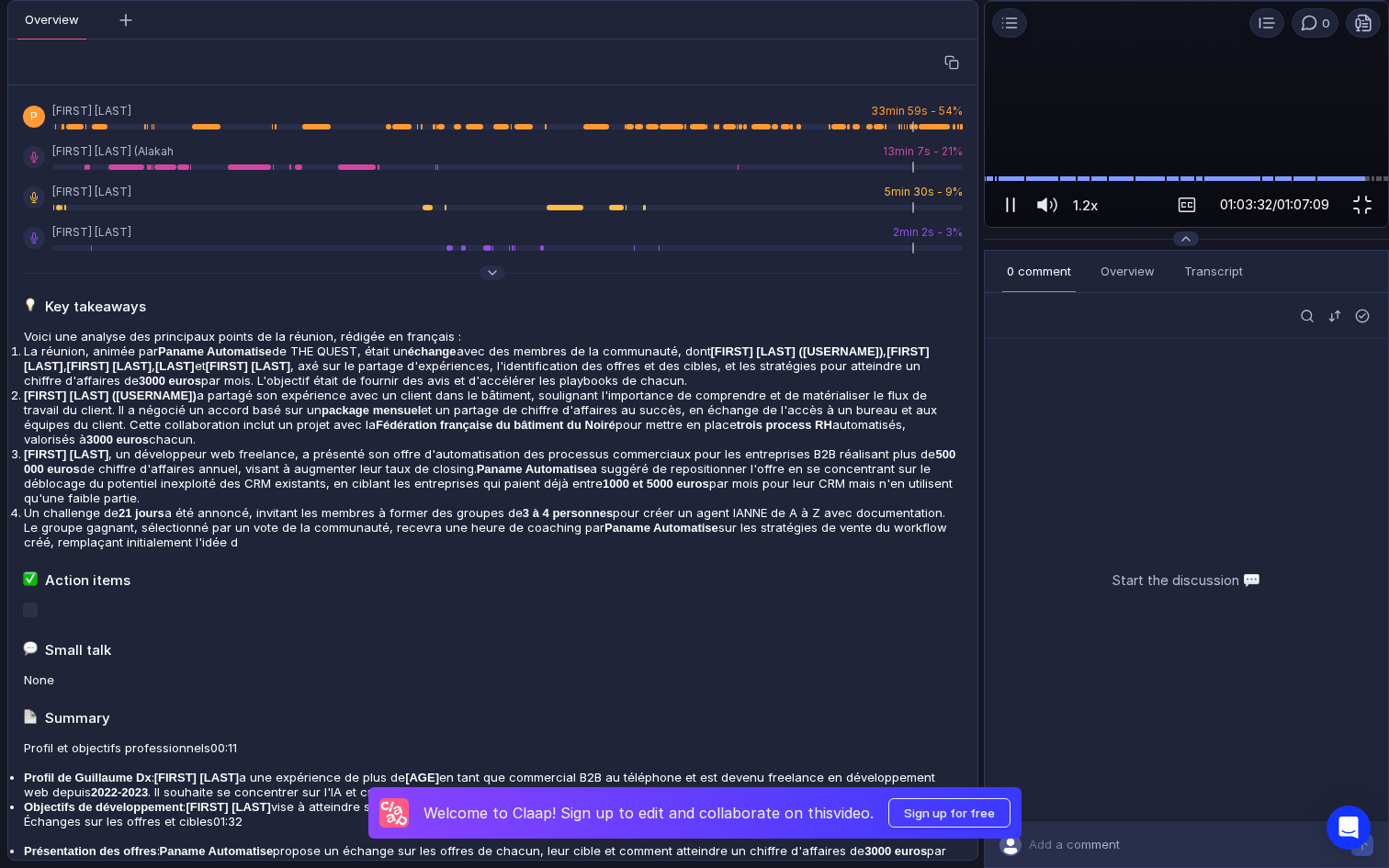click at bounding box center [1011, 205] 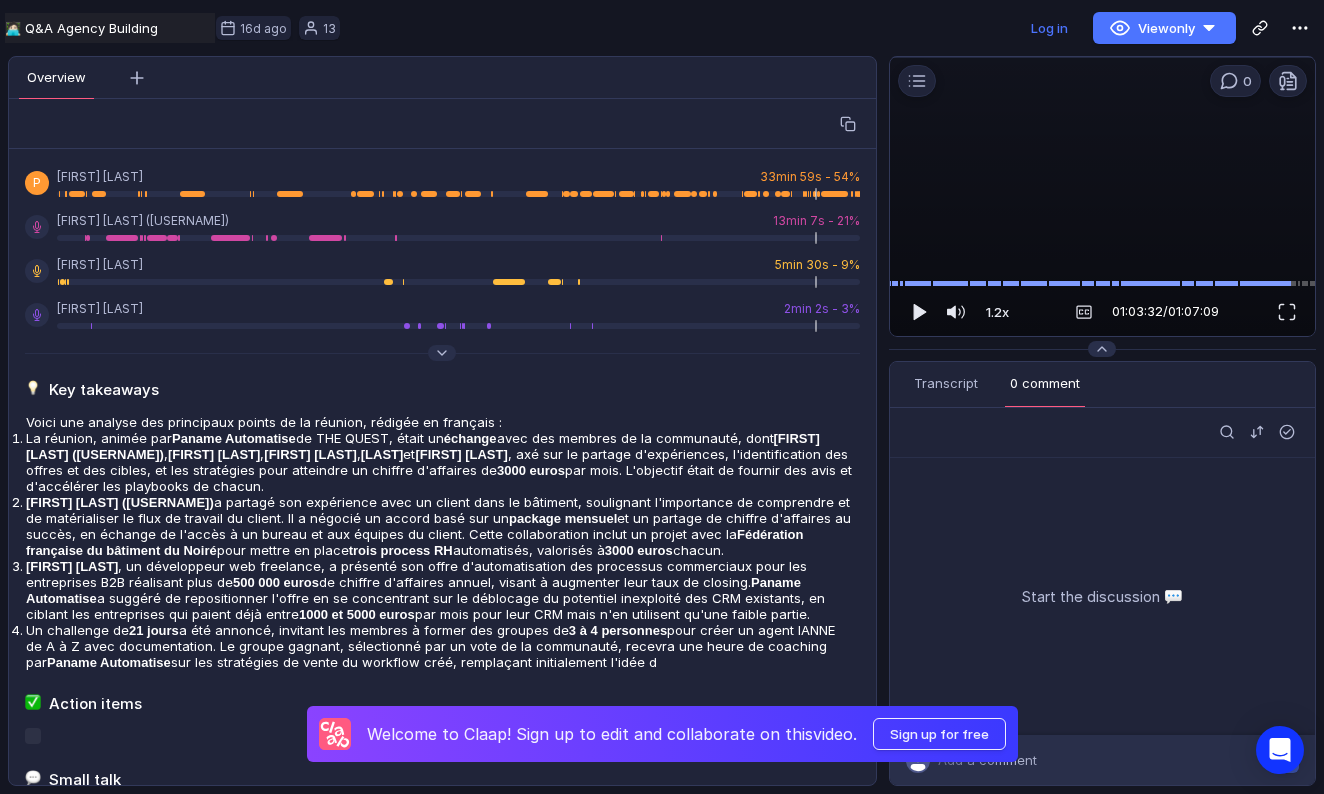 scroll, scrollTop: 0, scrollLeft: 0, axis: both 